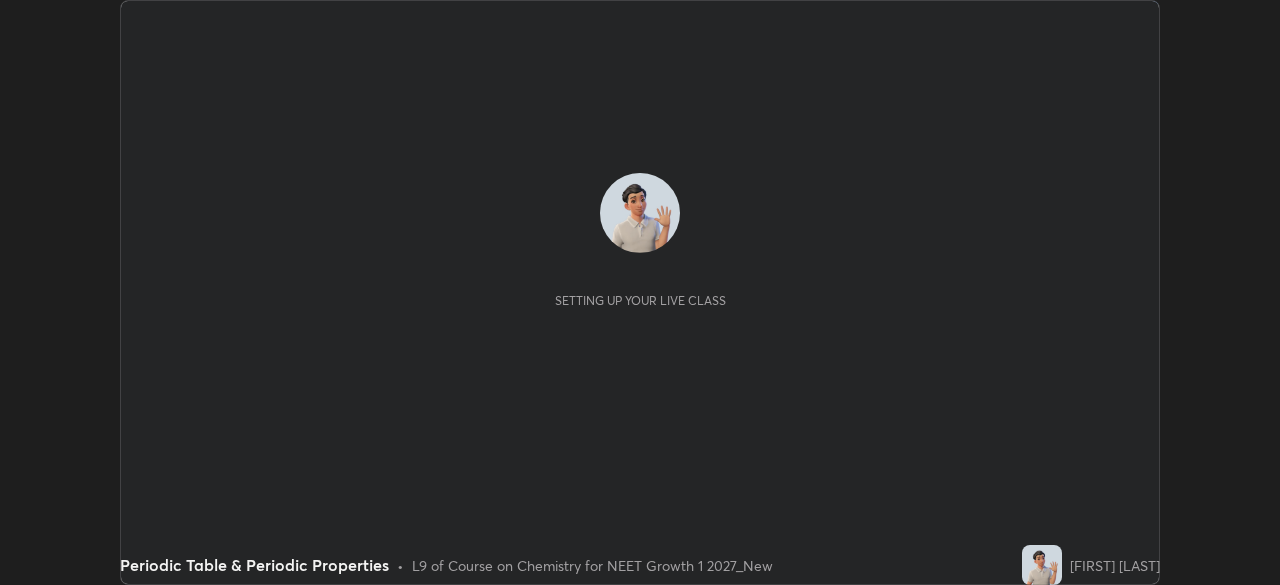 scroll, scrollTop: 0, scrollLeft: 0, axis: both 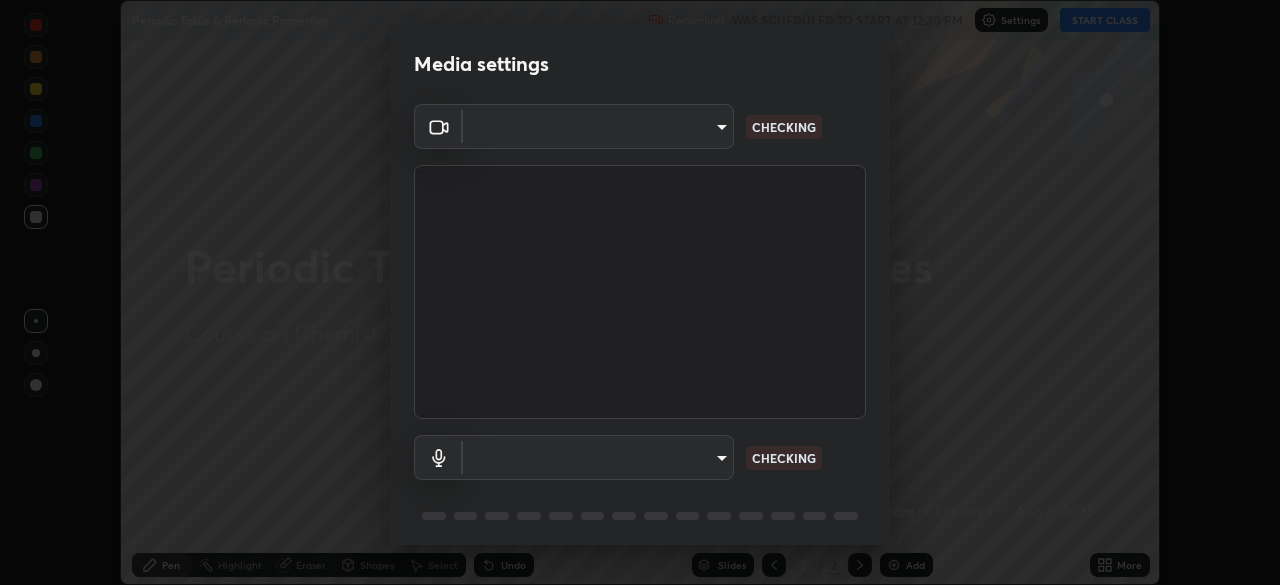 type on "c9a1120e25c89c36e8d8570cf0cb17c85750bfc17b2a205ec9a15008c0c7a0b4" 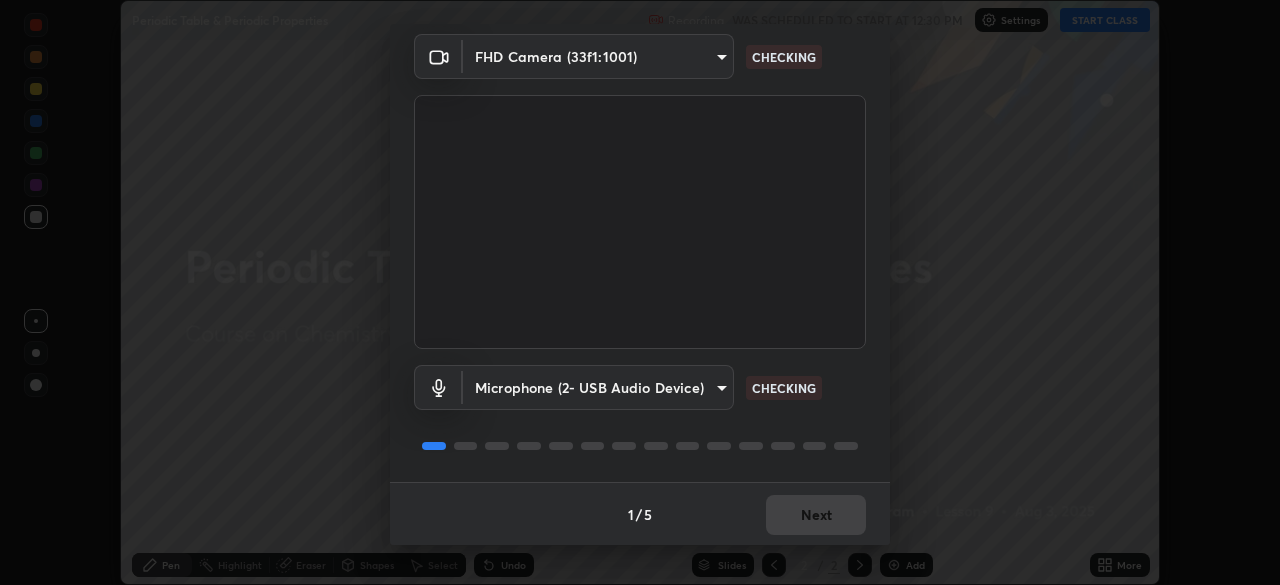 scroll, scrollTop: 71, scrollLeft: 0, axis: vertical 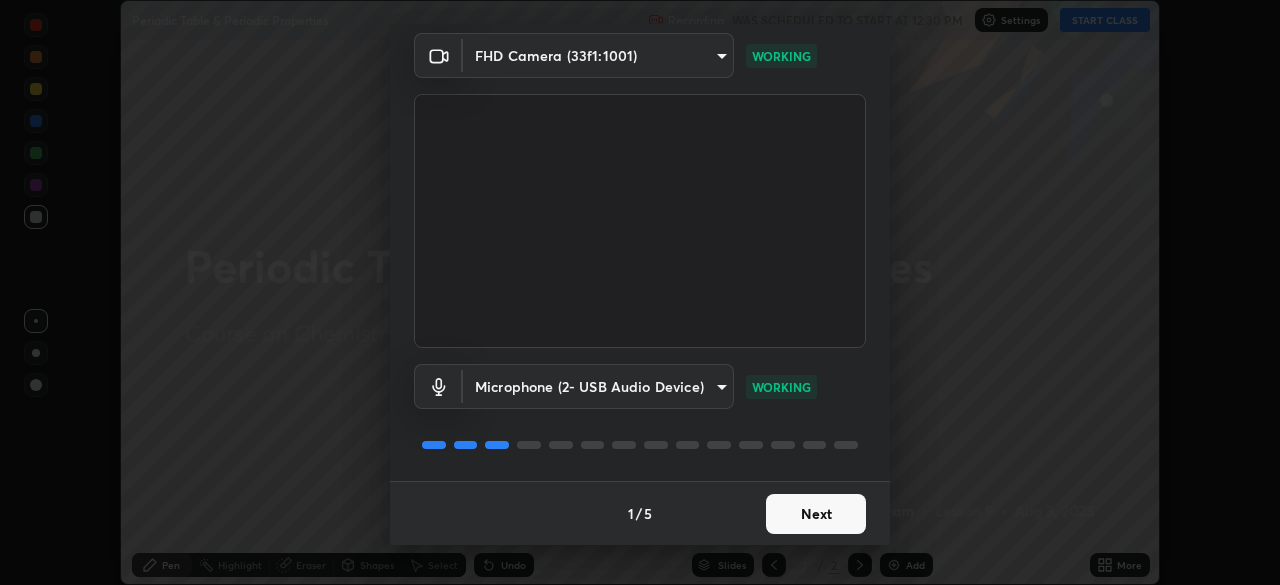 click on "Next" at bounding box center [816, 514] 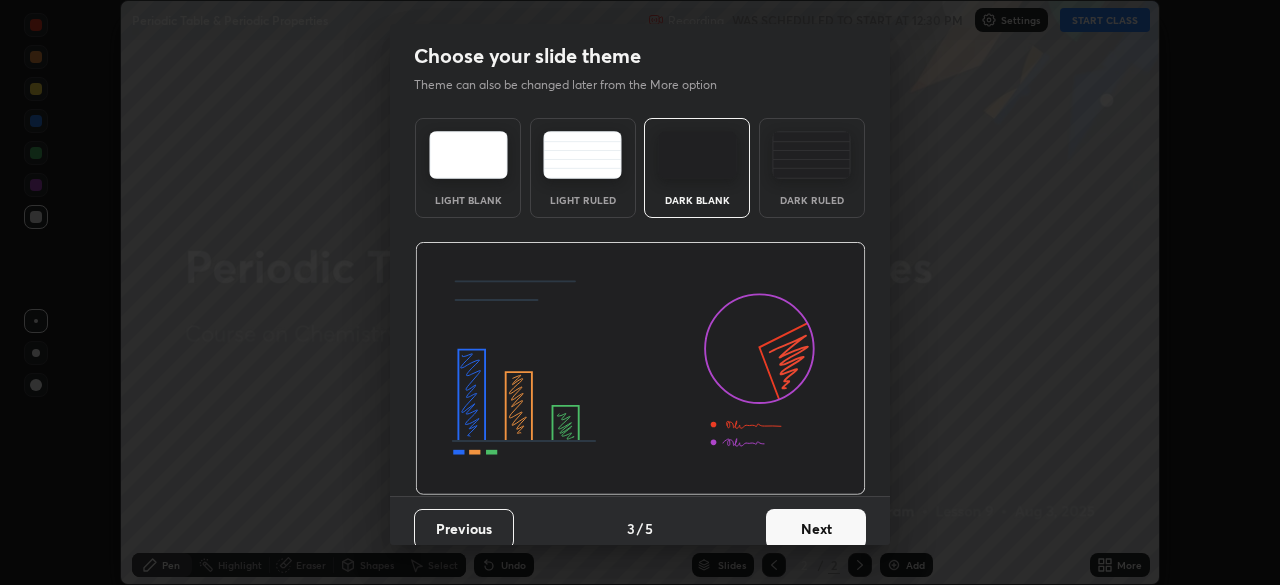 click on "Next" at bounding box center [816, 529] 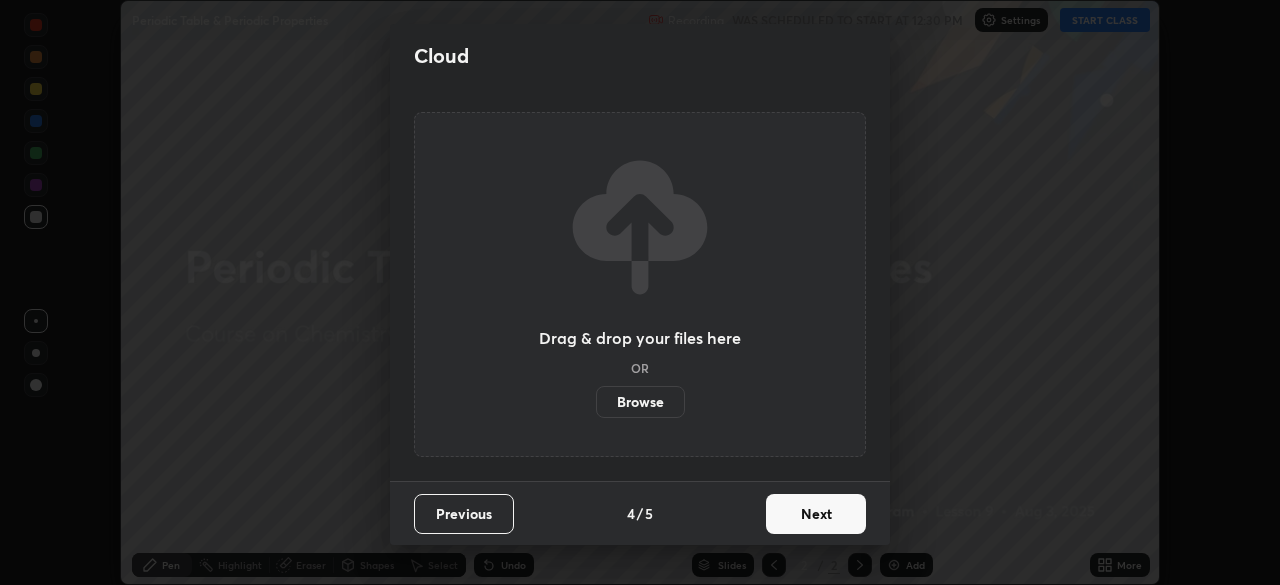click on "Next" at bounding box center [816, 514] 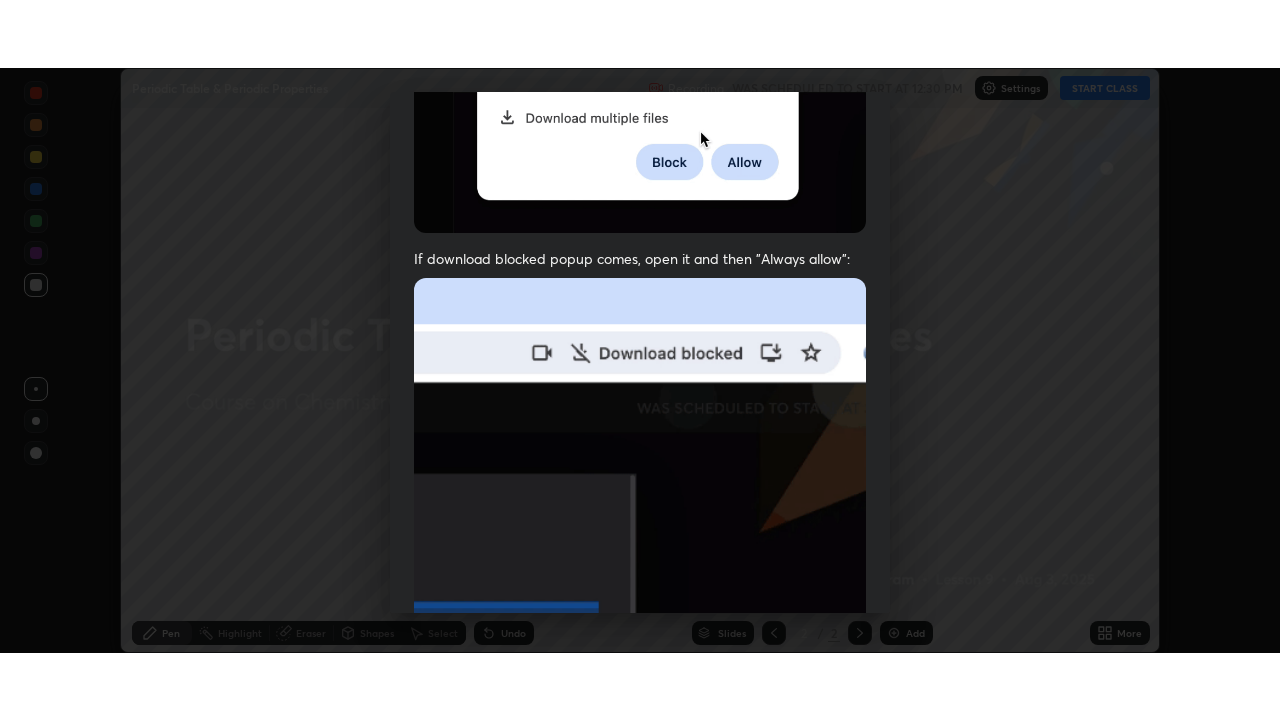 scroll, scrollTop: 479, scrollLeft: 0, axis: vertical 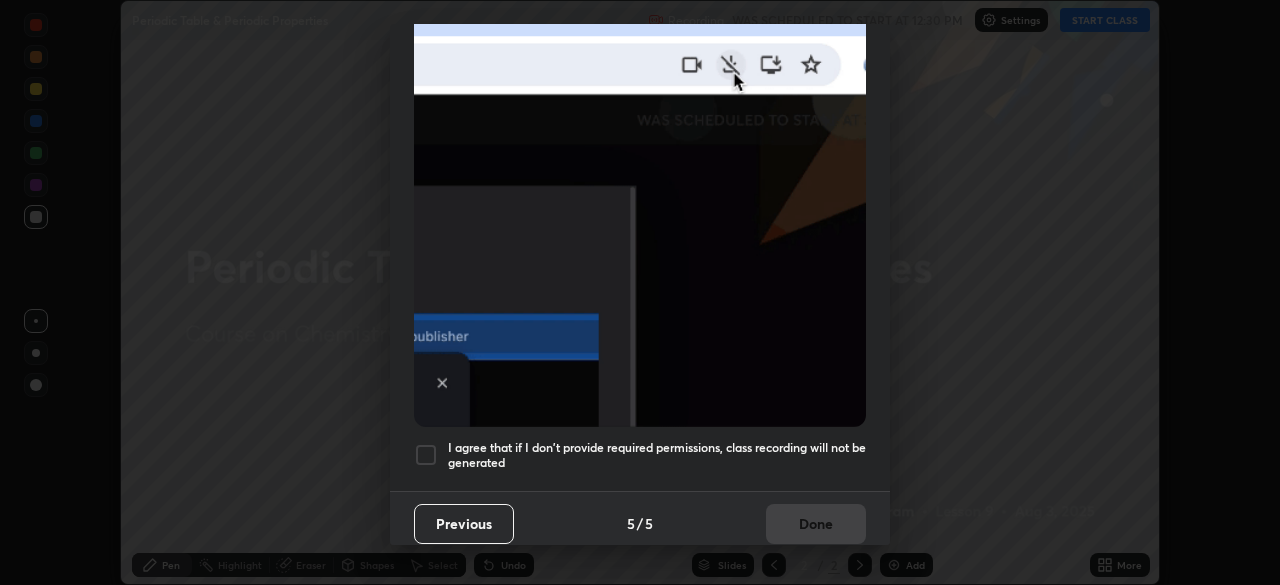 click on "I agree that if I don't provide required permissions, class recording will not be generated" at bounding box center (657, 455) 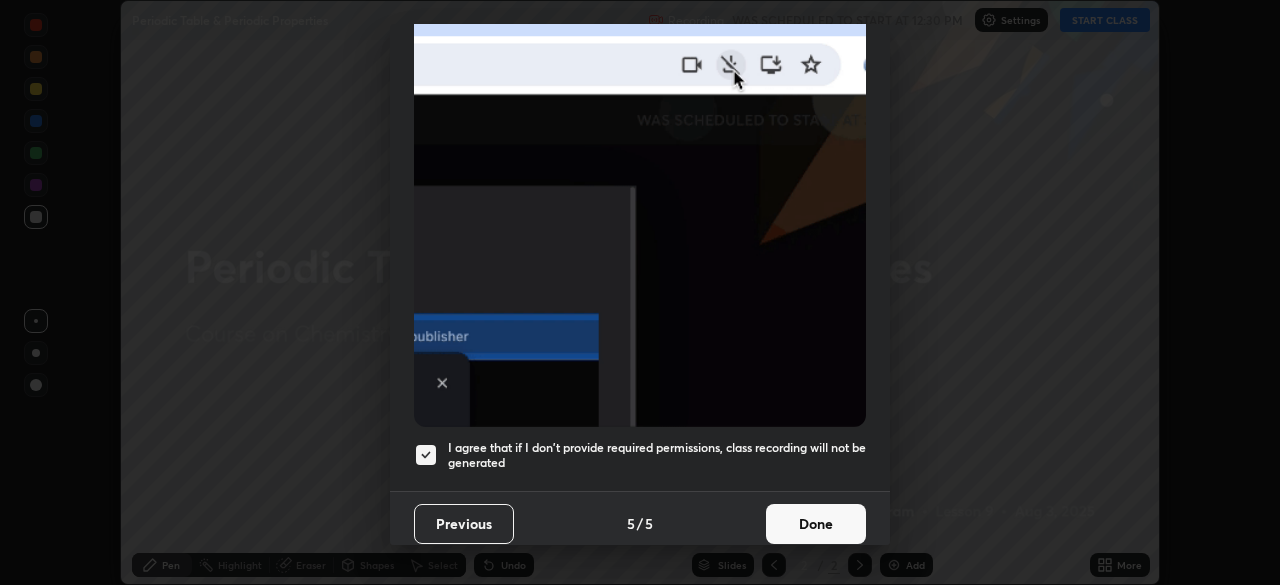 click on "Done" at bounding box center [816, 524] 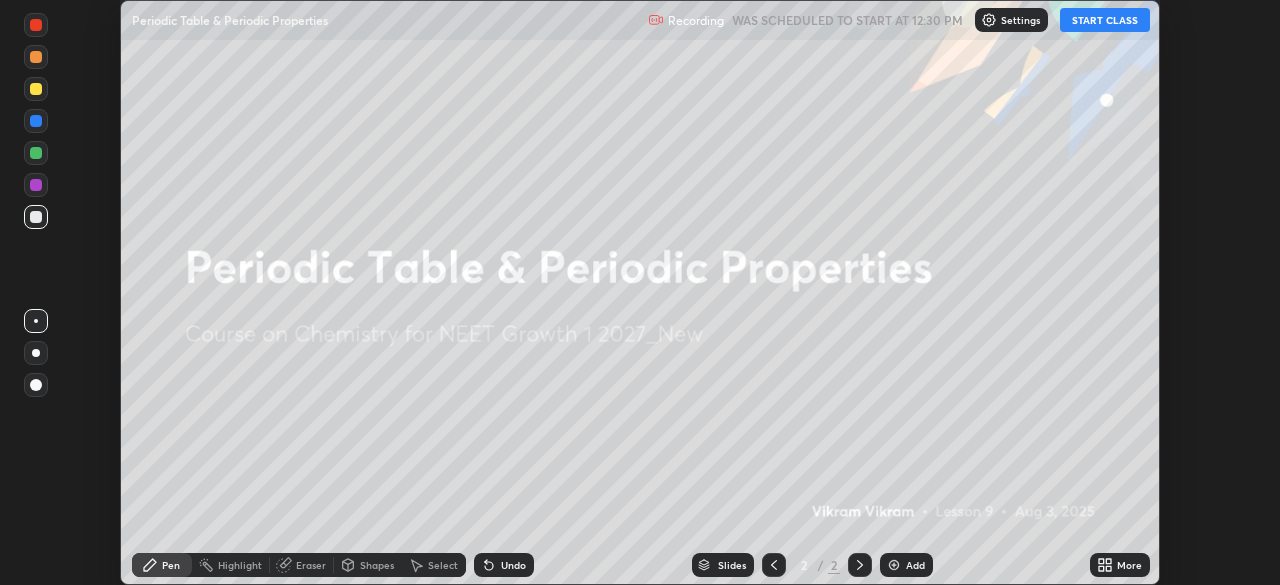 click on "START CLASS" at bounding box center (1105, 20) 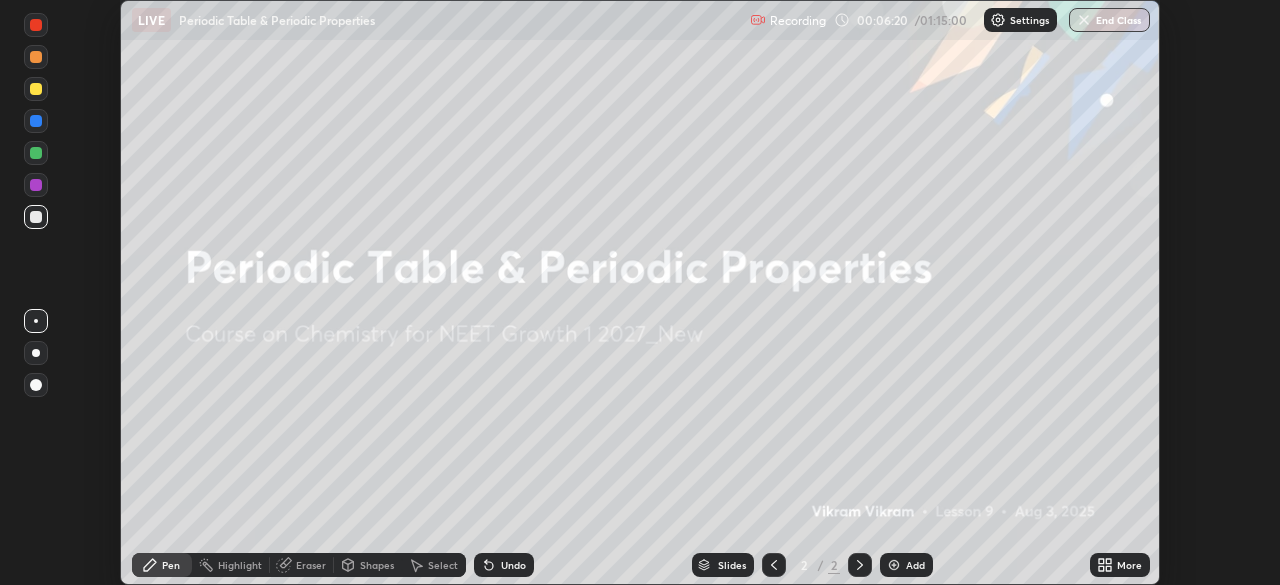 click on "Add" at bounding box center (915, 565) 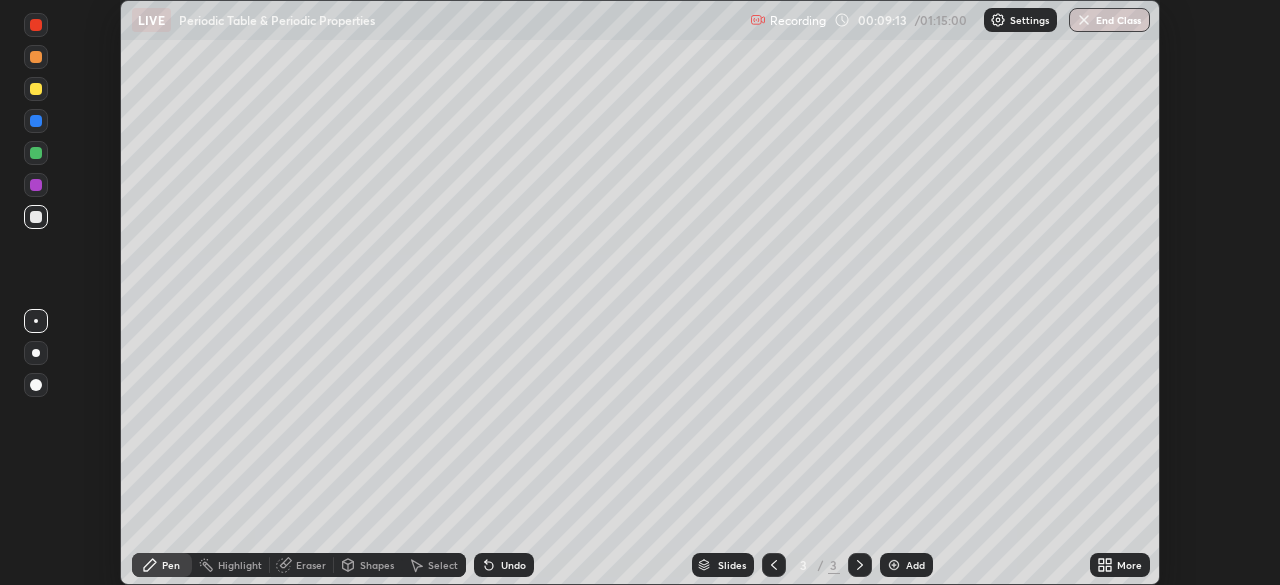 click on "Undo" at bounding box center (513, 565) 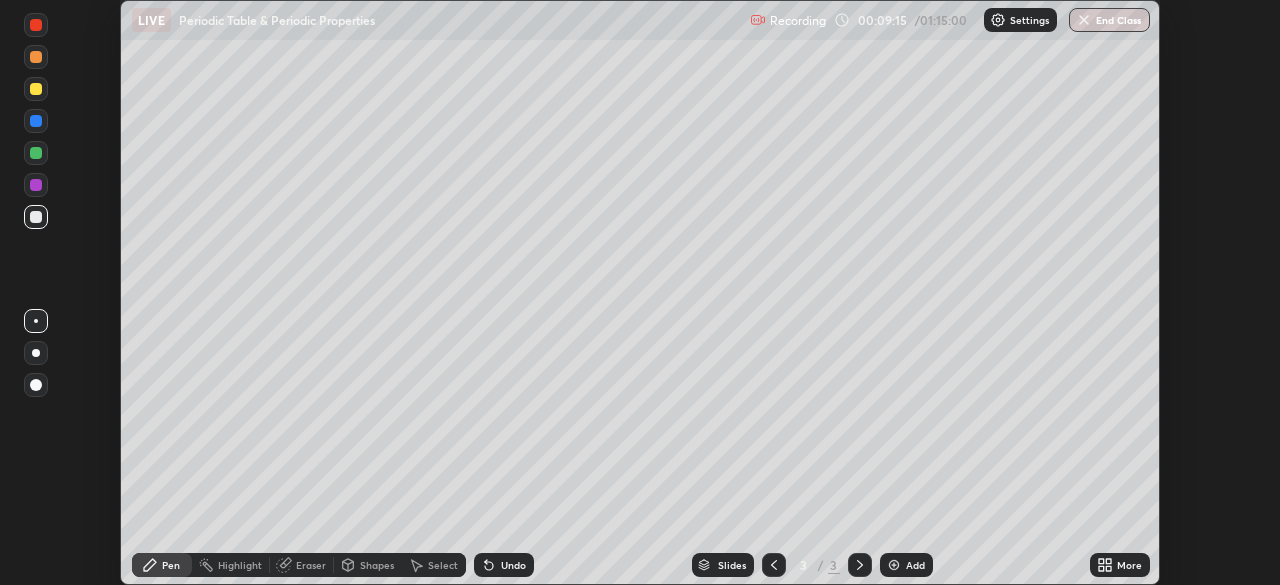 click on "Undo" at bounding box center [513, 565] 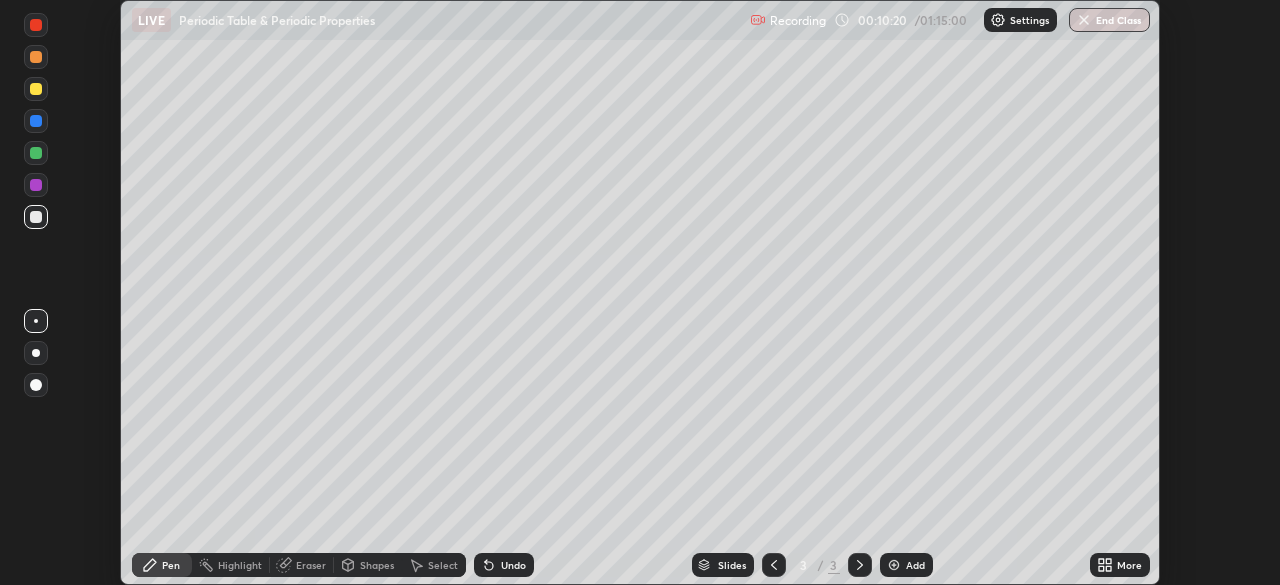 click at bounding box center (36, 153) 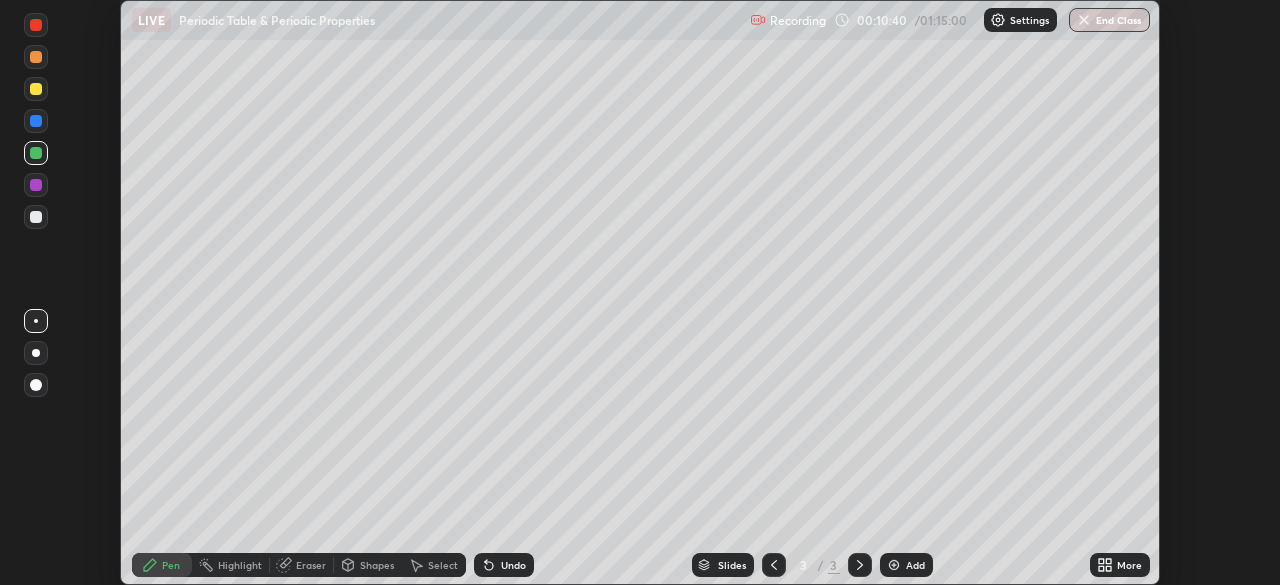 click at bounding box center (36, 185) 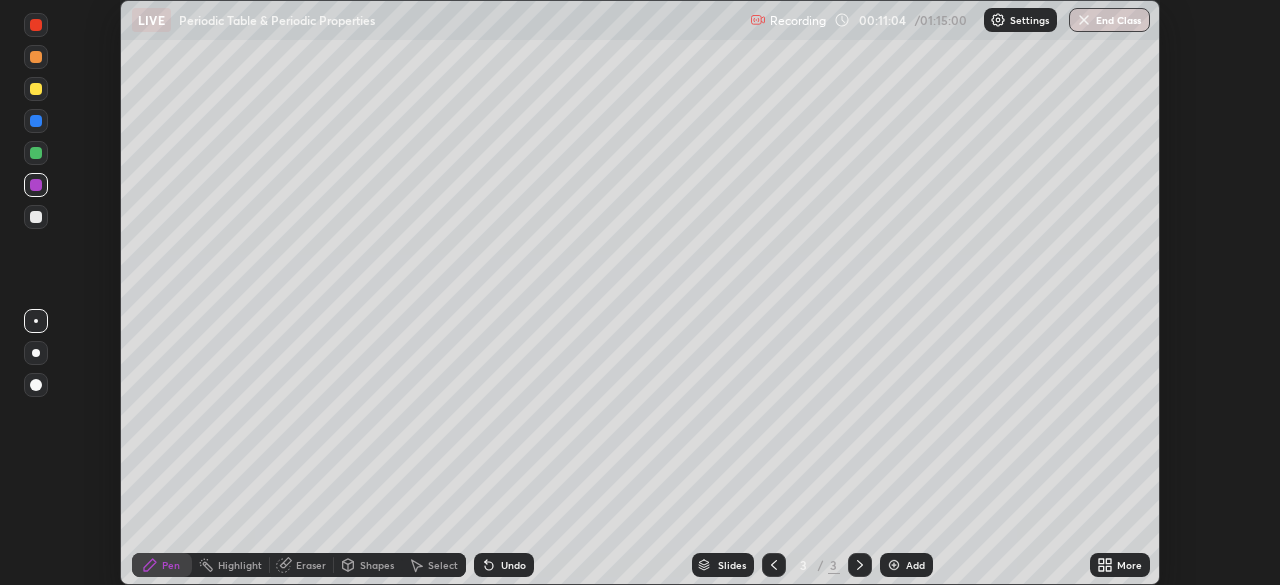 click at bounding box center (36, 153) 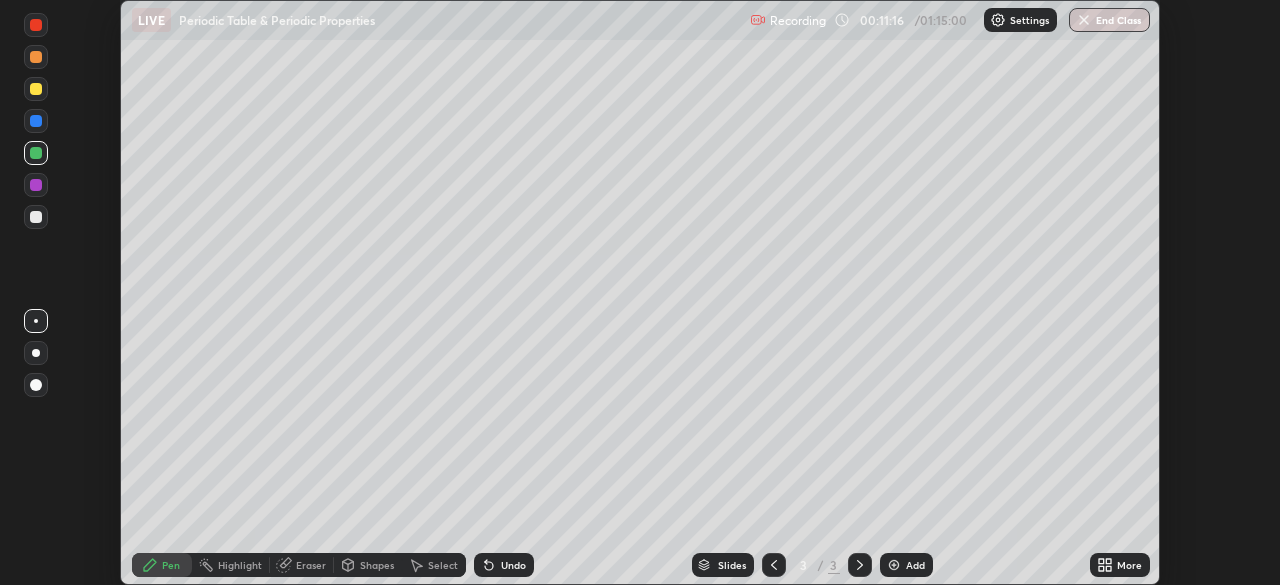 click at bounding box center [36, 185] 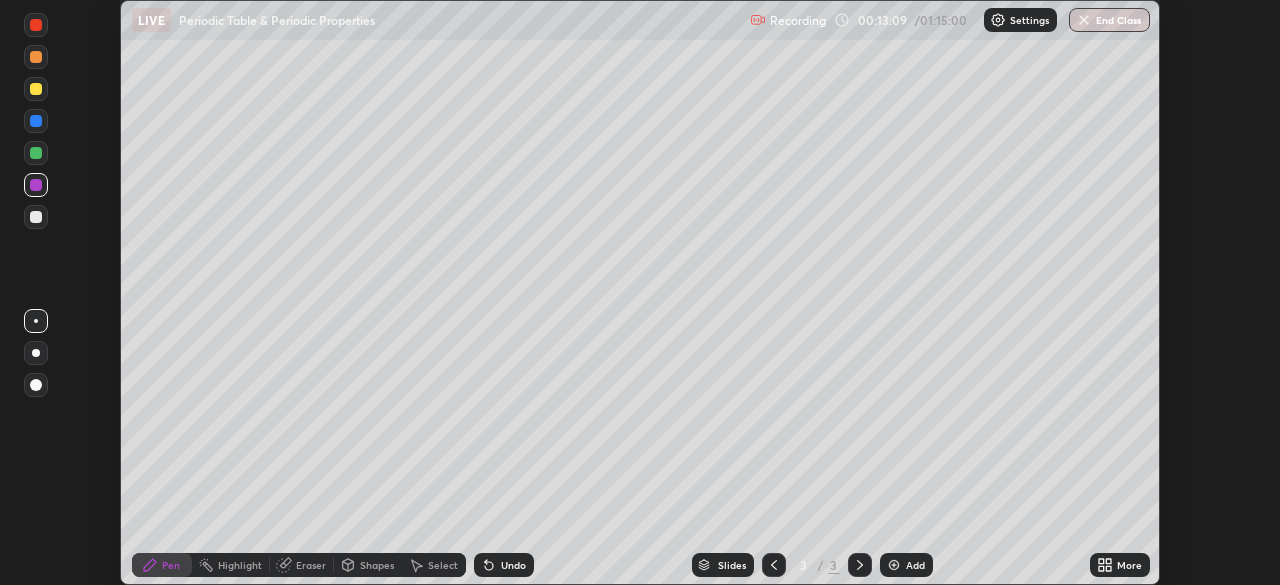 click on "Setting up your live class" at bounding box center [640, 292] 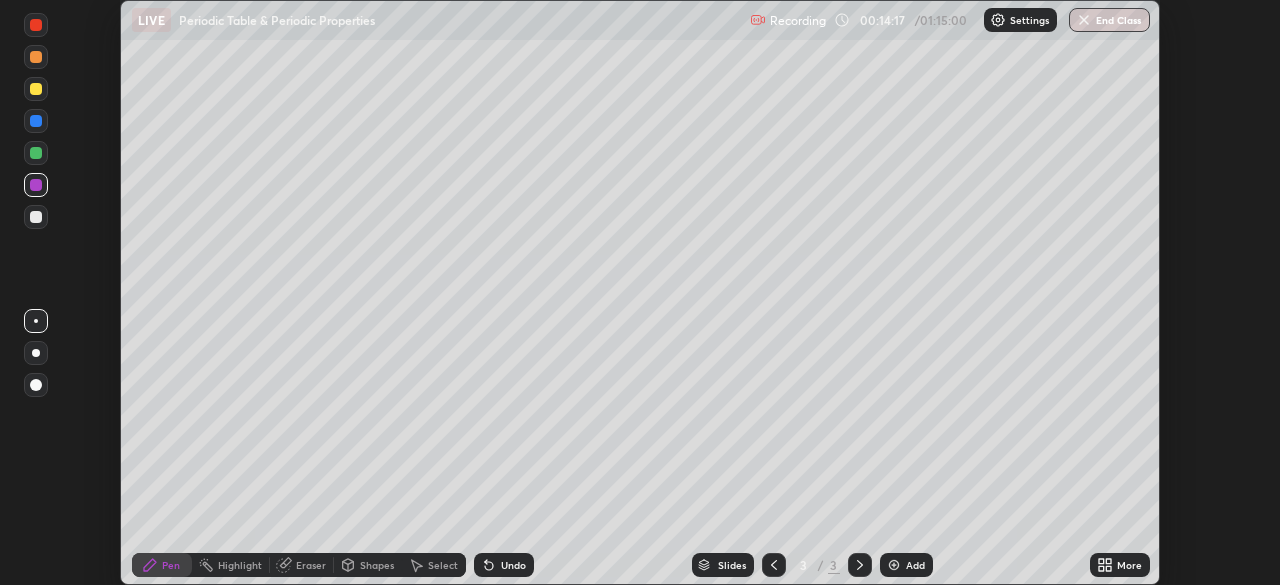 click on "Setting up your live class" at bounding box center [640, 292] 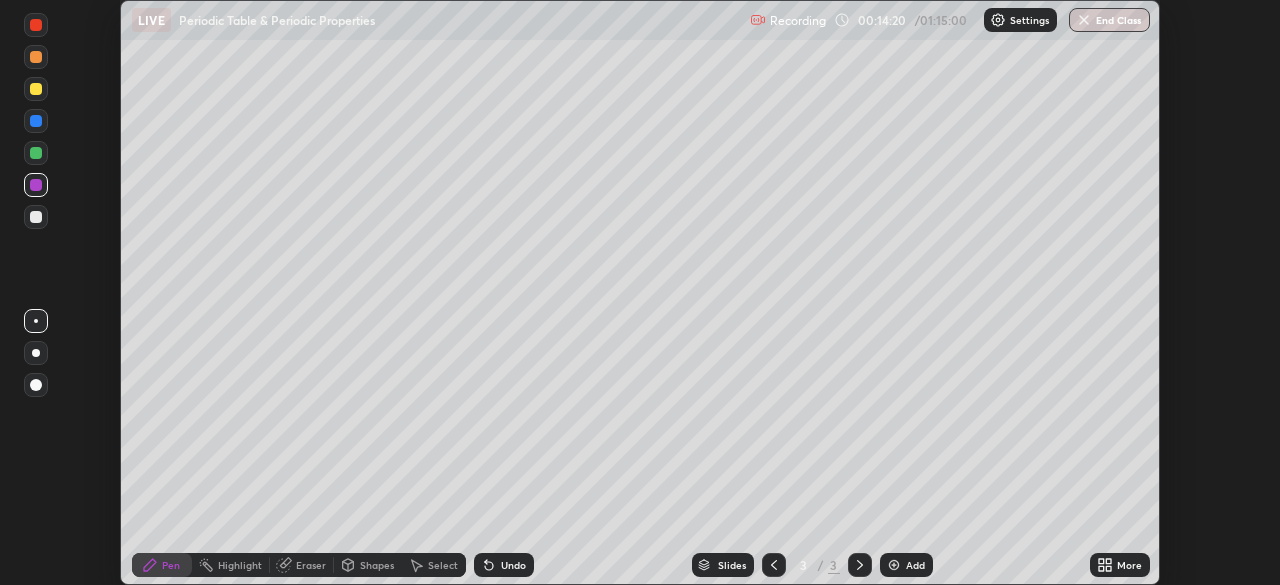 click on "More" at bounding box center [1120, 565] 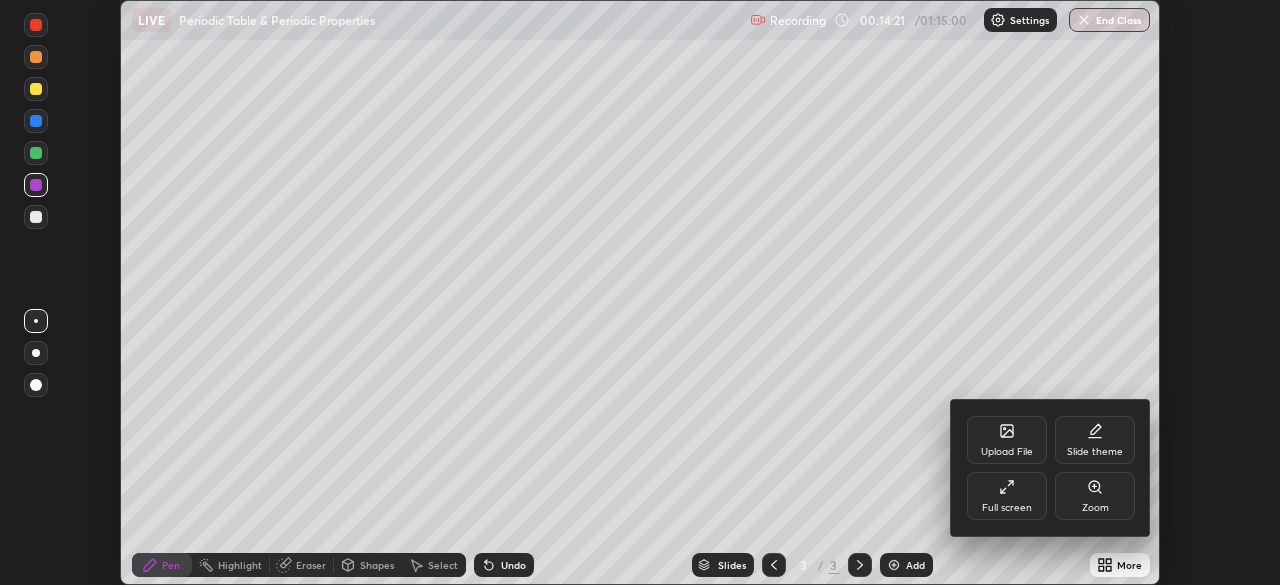 click on "Full screen" at bounding box center [1007, 508] 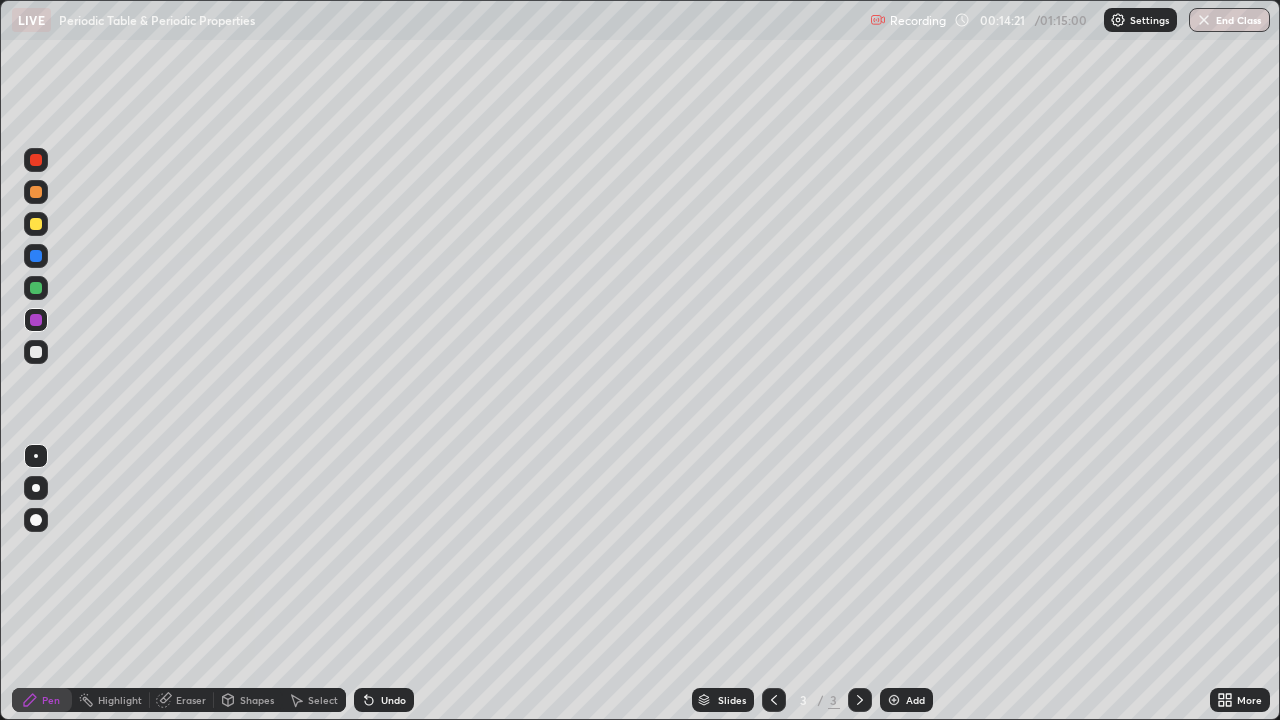 scroll, scrollTop: 99280, scrollLeft: 98720, axis: both 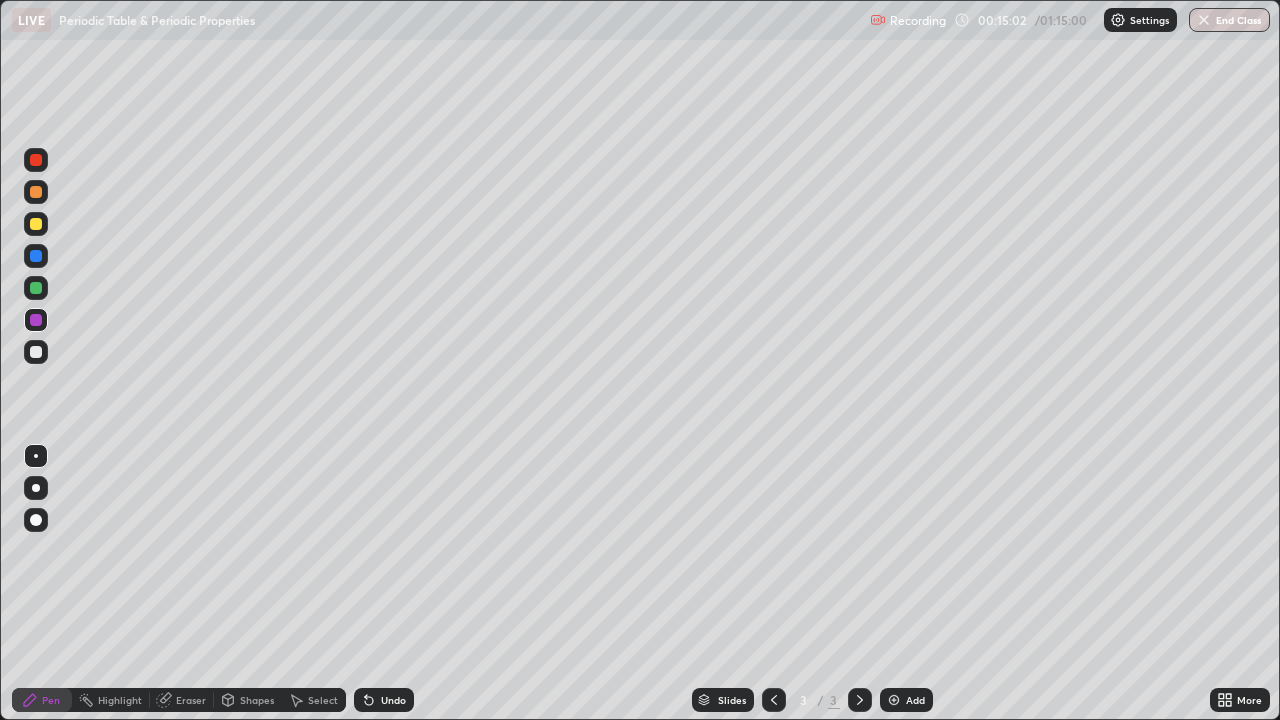 click on "Add" at bounding box center (915, 700) 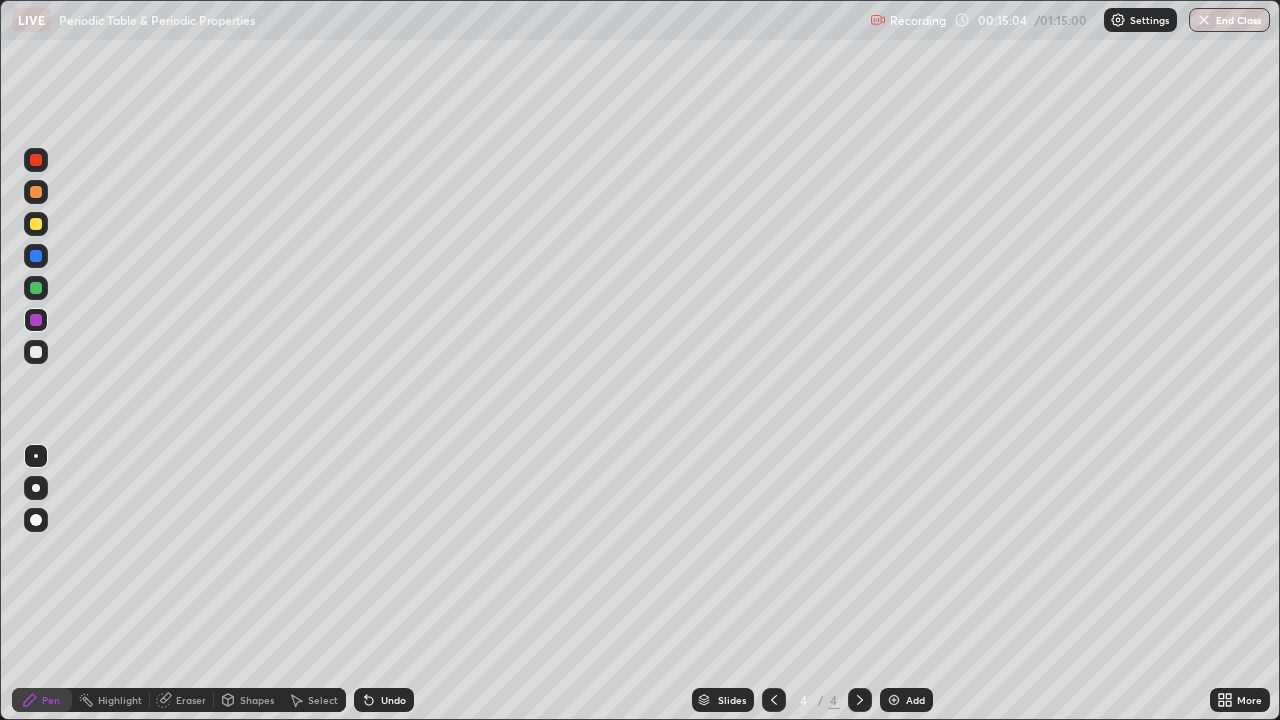 click at bounding box center (36, 352) 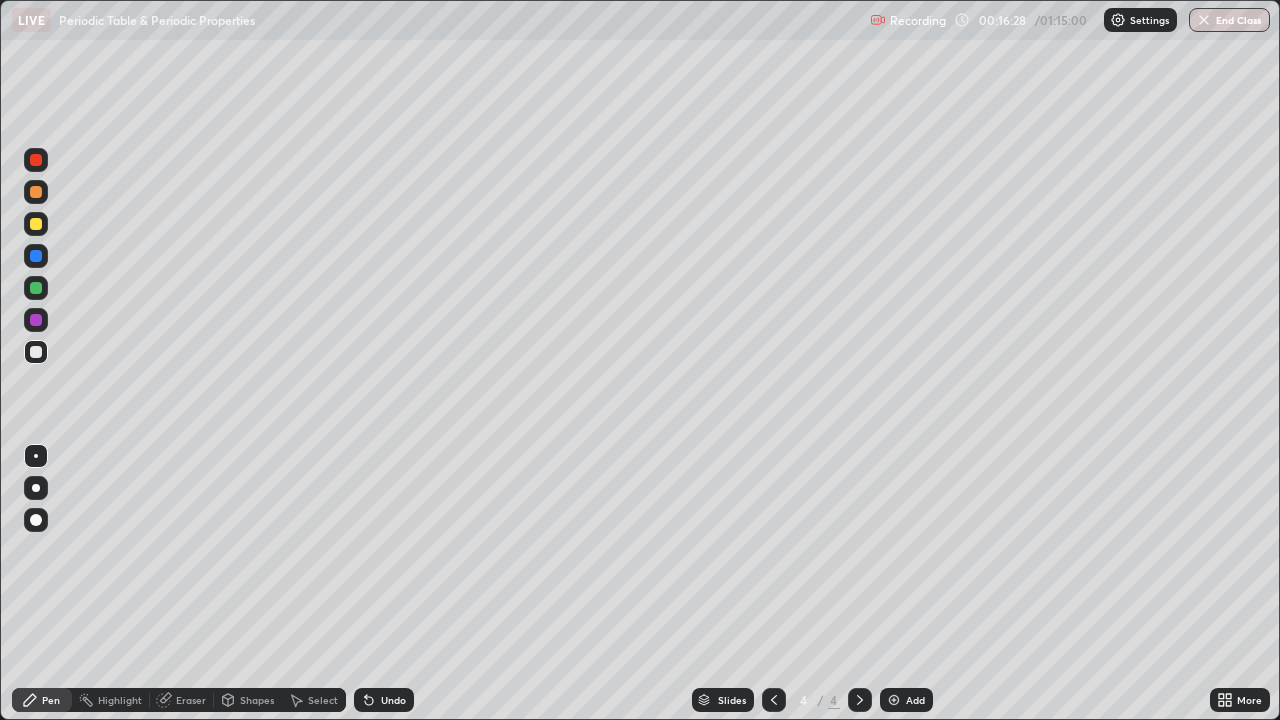 click on "Undo" at bounding box center [393, 700] 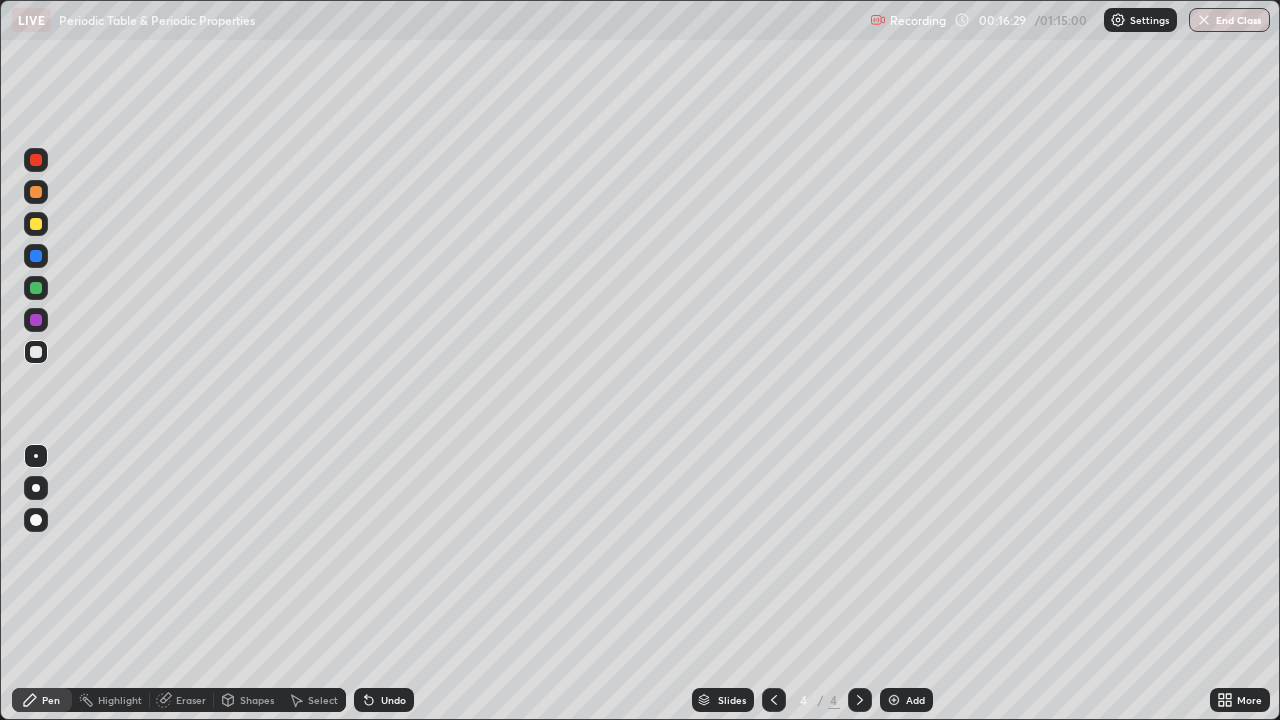 click on "Undo" at bounding box center [393, 700] 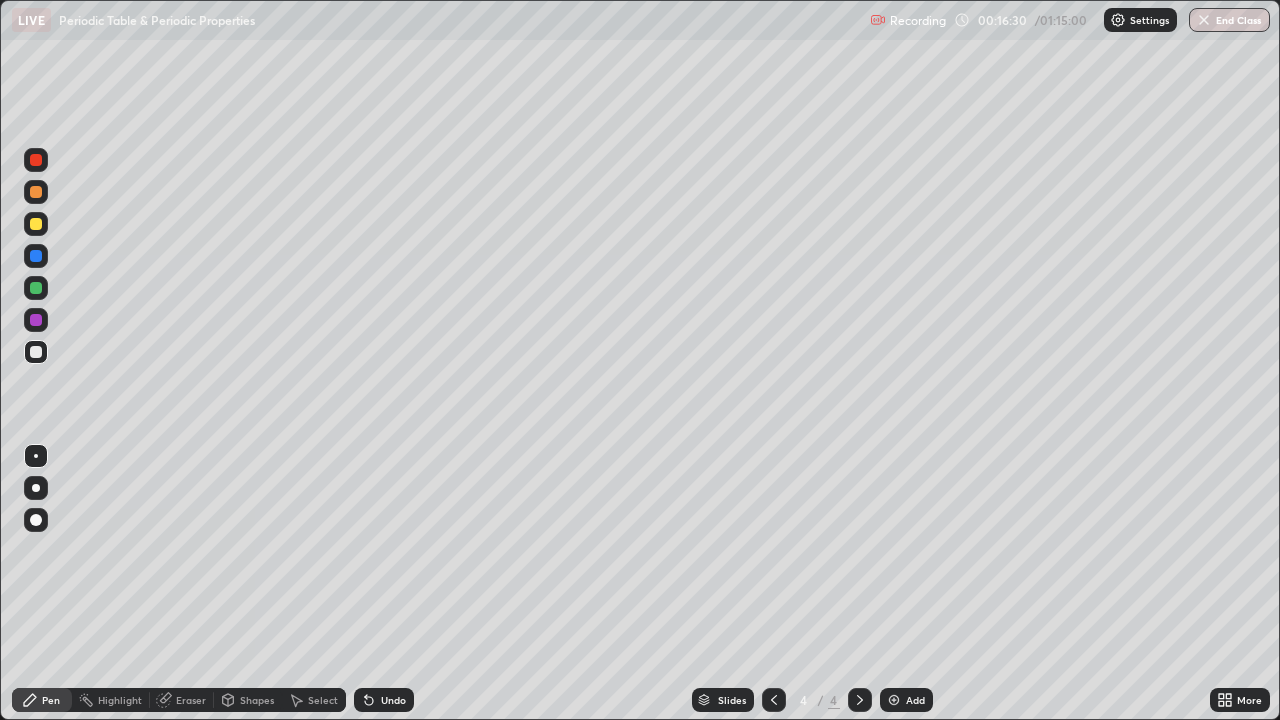 click on "Undo" at bounding box center (384, 700) 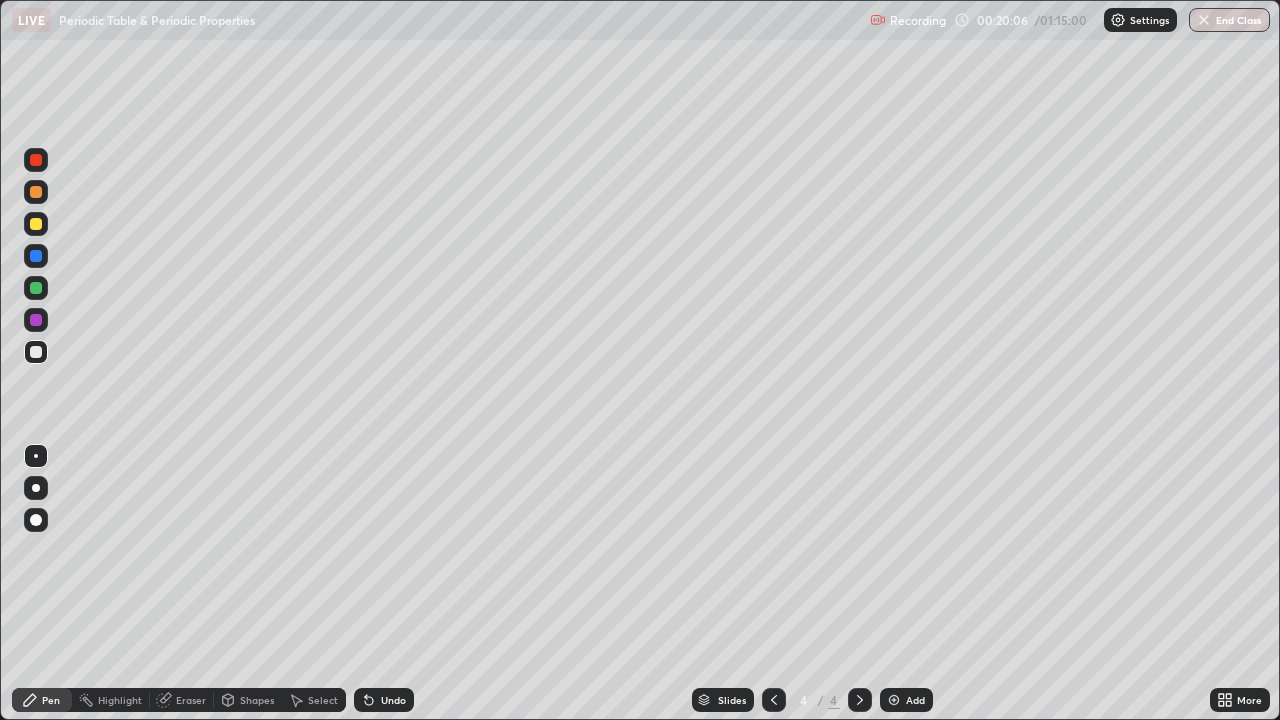 click at bounding box center [36, 288] 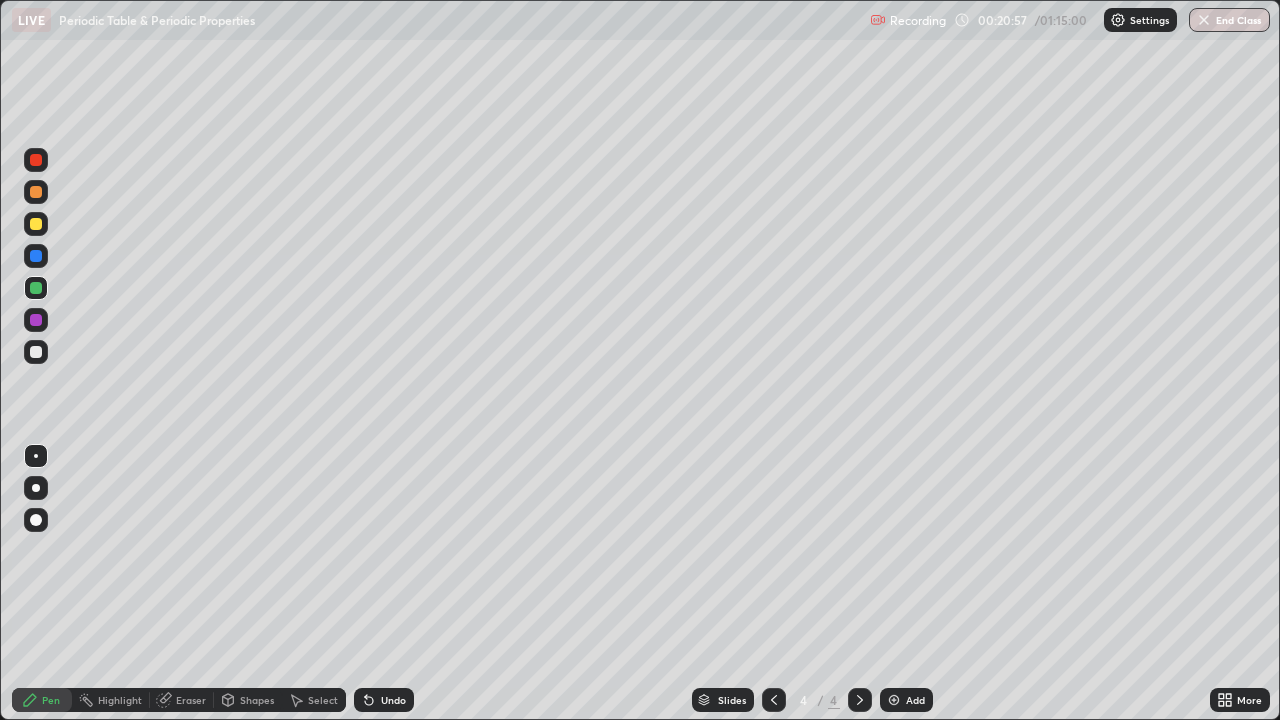 click at bounding box center [36, 256] 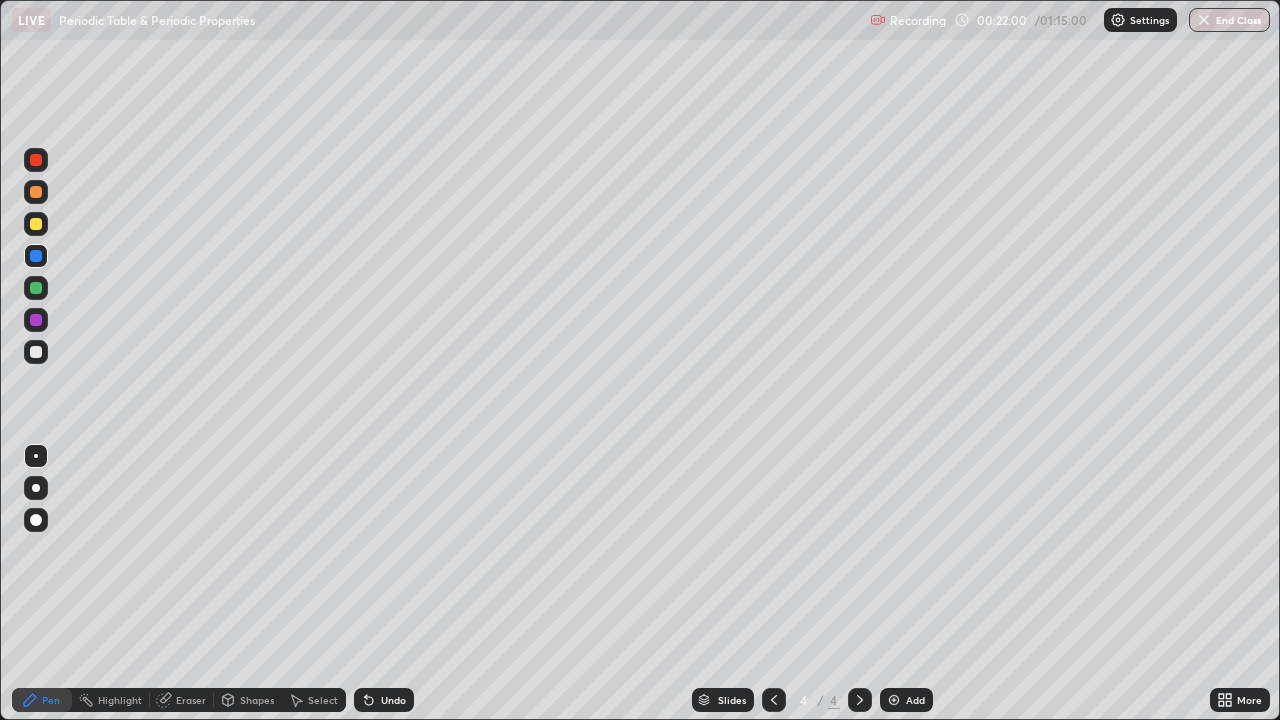 click 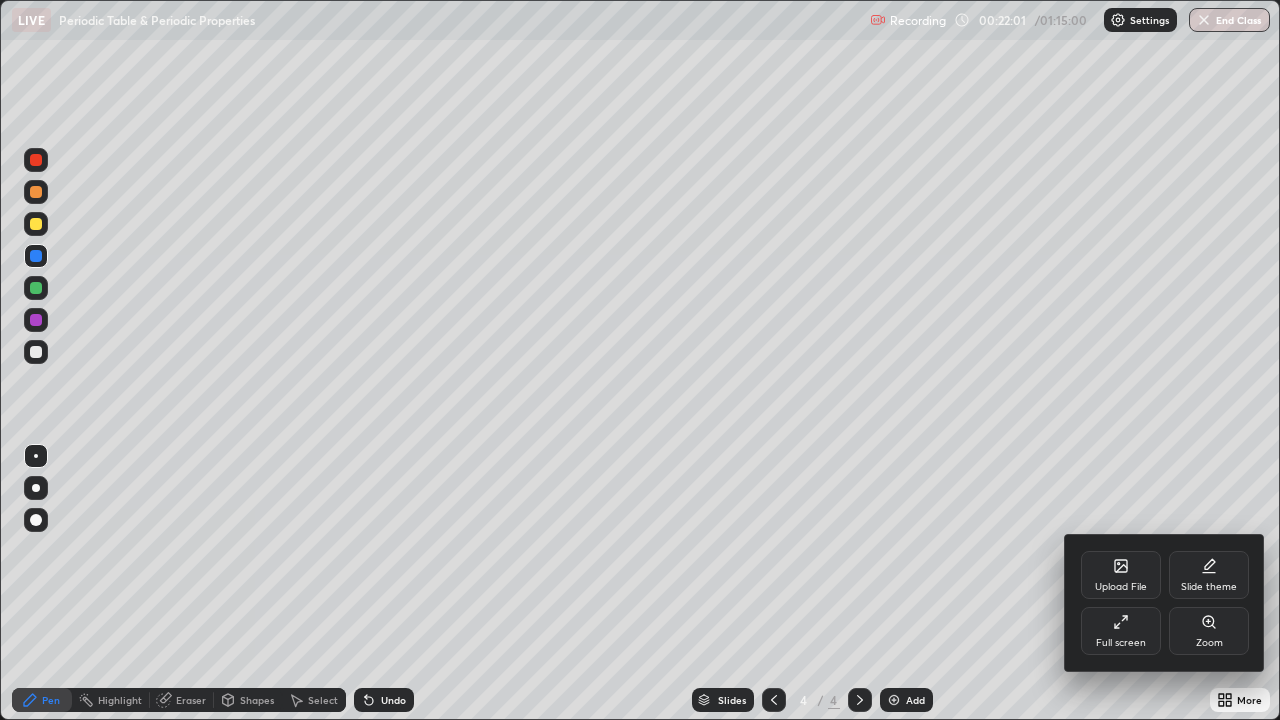 click on "Full screen" at bounding box center (1121, 631) 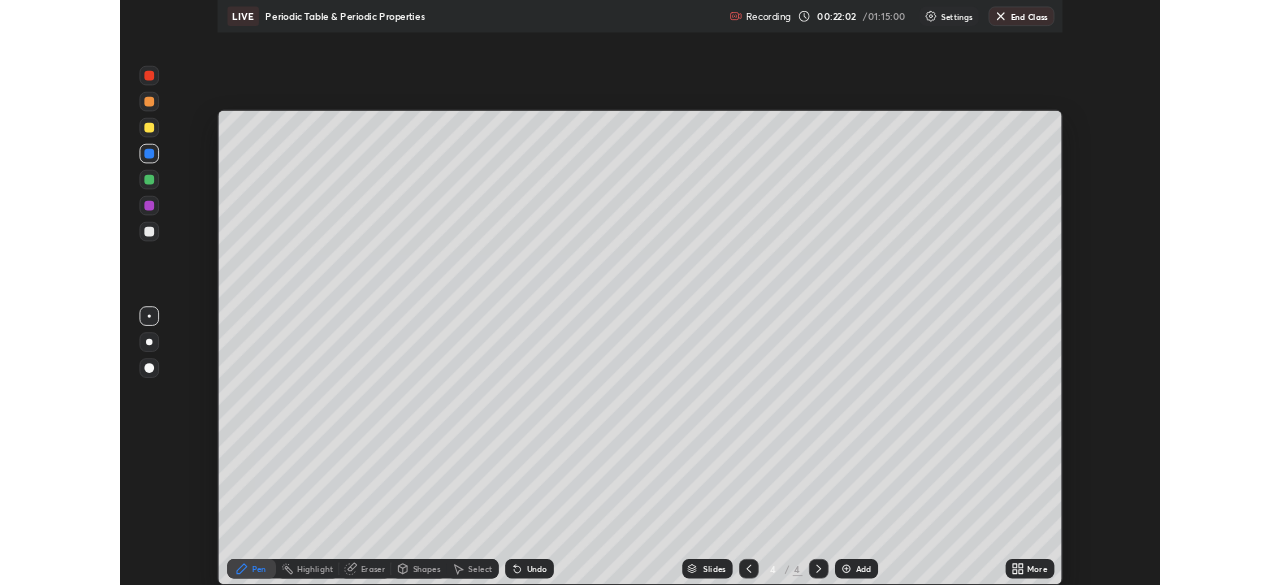 scroll, scrollTop: 585, scrollLeft: 1280, axis: both 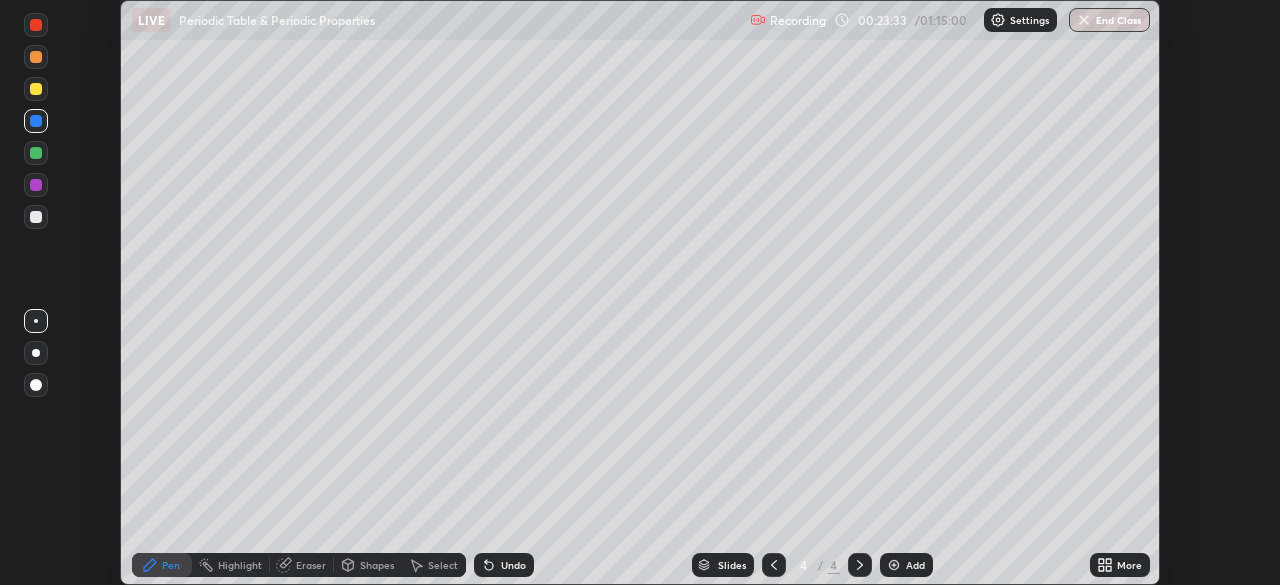 click at bounding box center (36, 217) 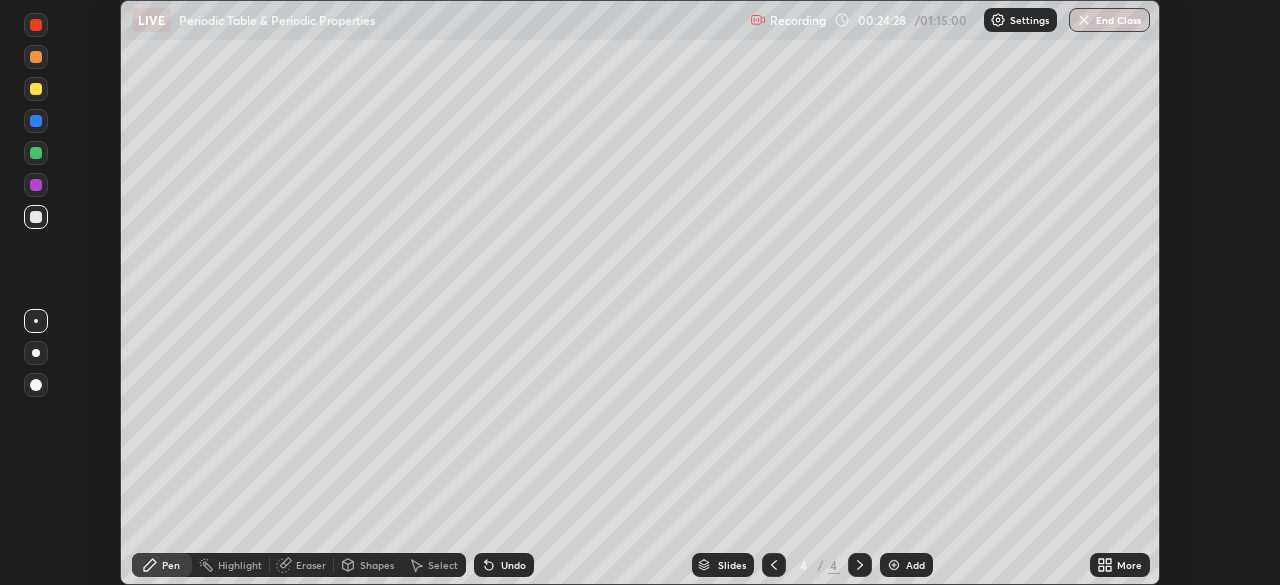 click on "Undo" at bounding box center (500, 565) 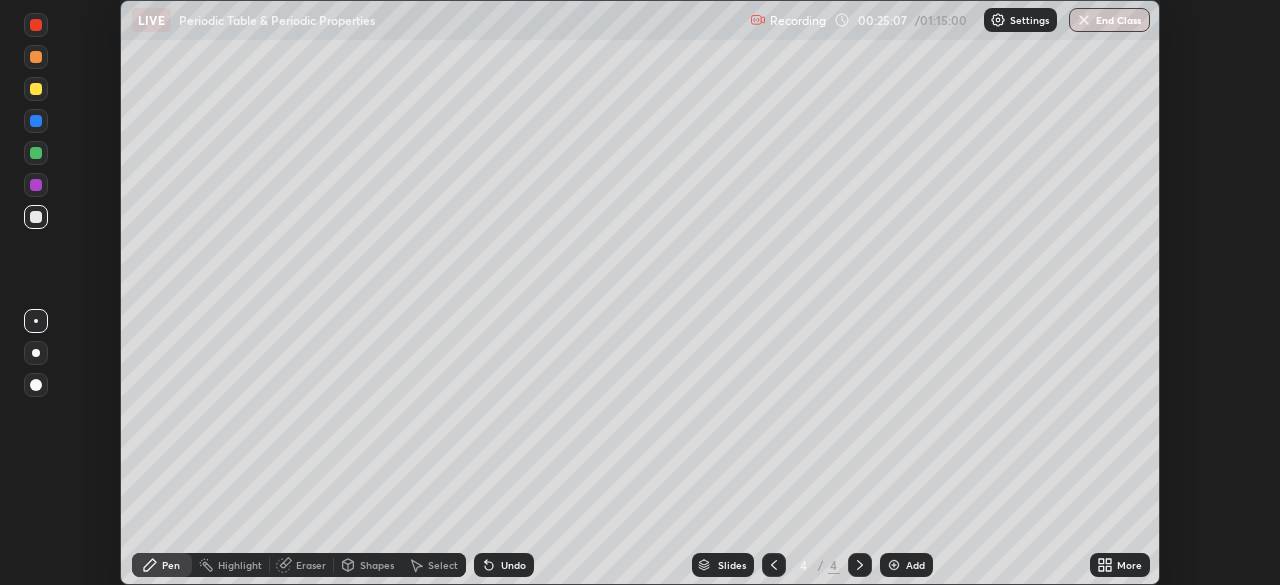 click 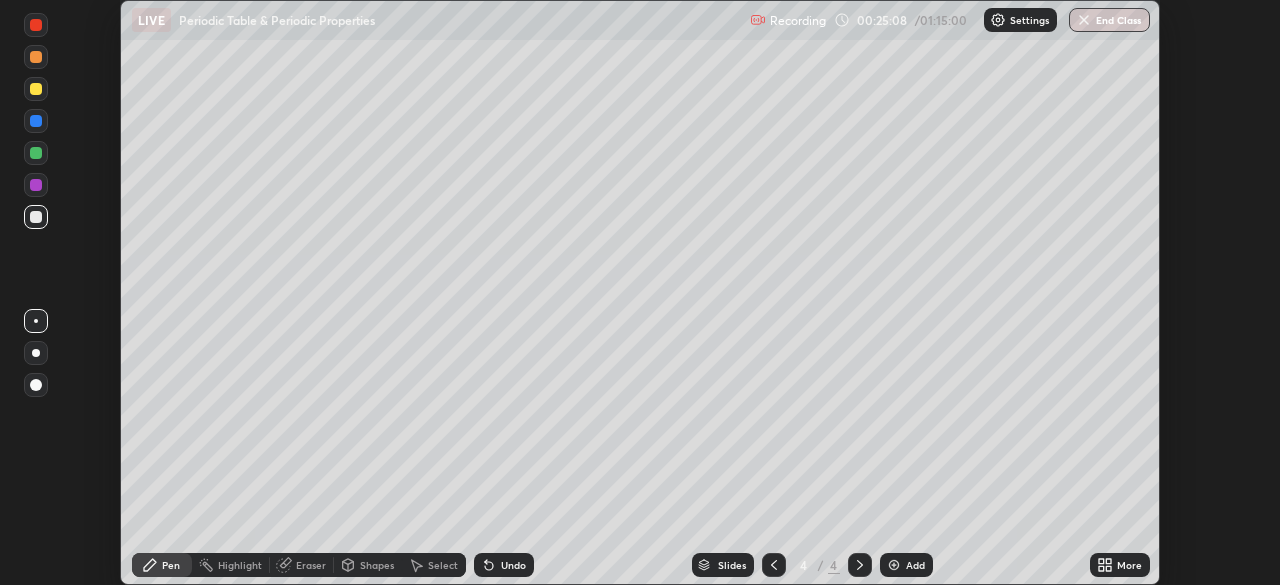 click on "Add" at bounding box center (906, 565) 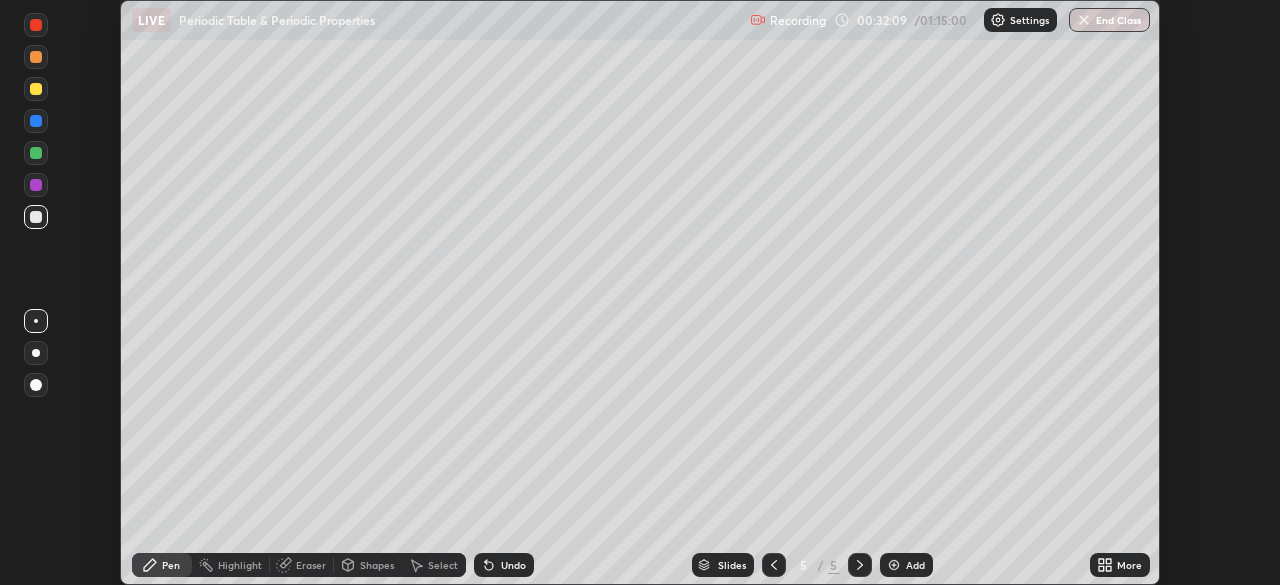 click on "More" at bounding box center [1129, 565] 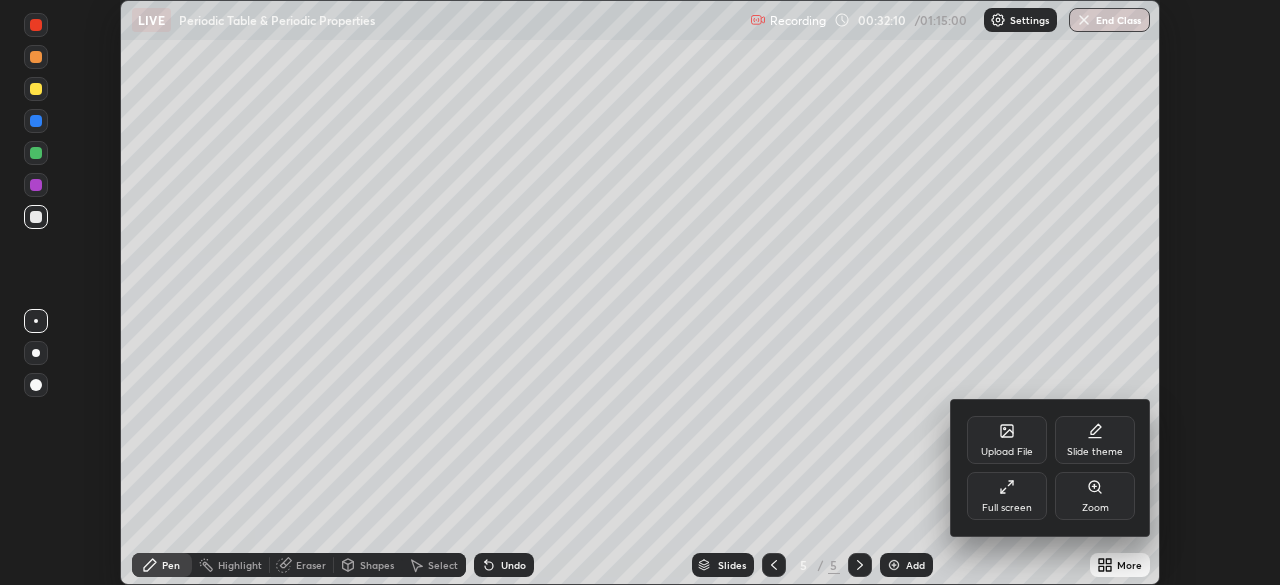 click 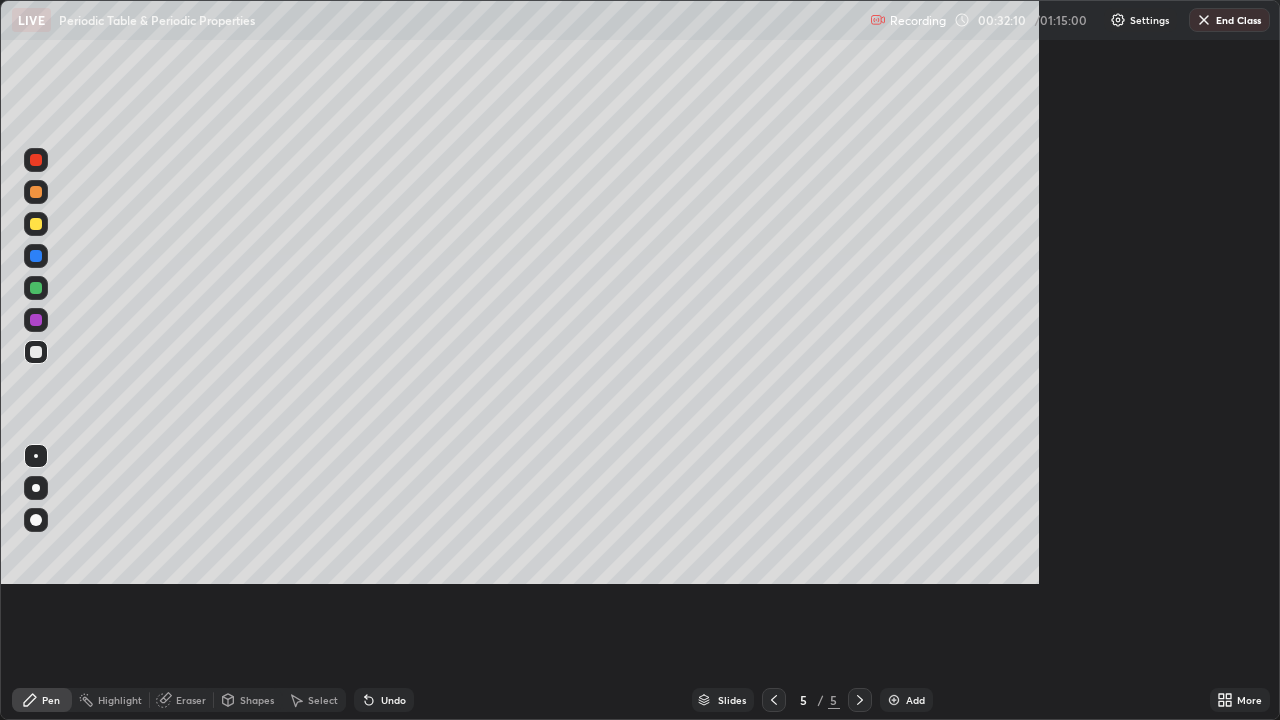 scroll, scrollTop: 99280, scrollLeft: 98720, axis: both 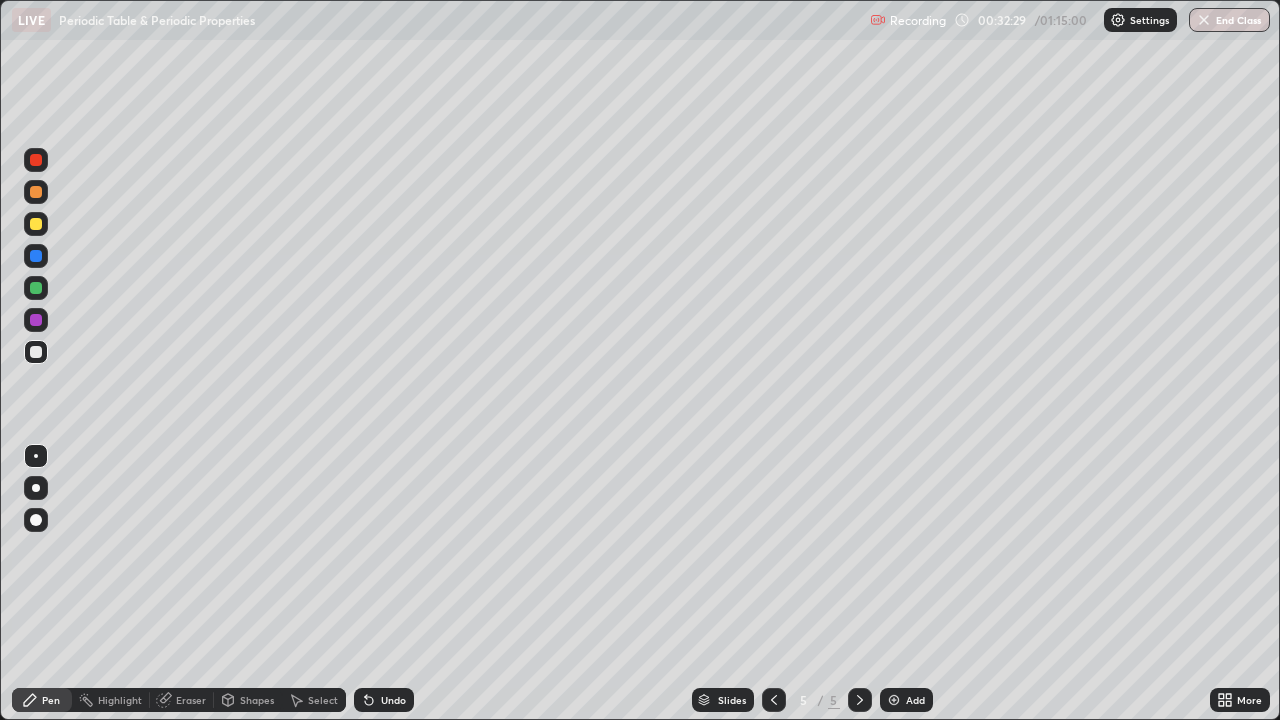 click 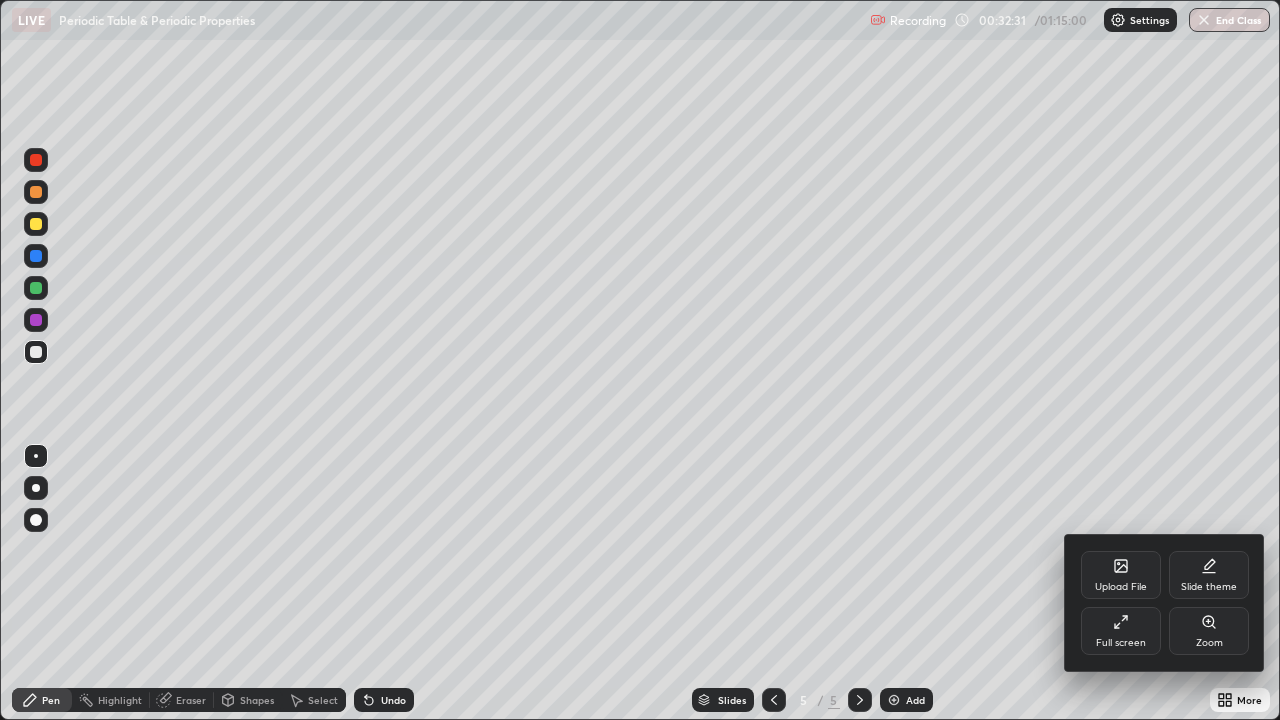 click on "Full screen" at bounding box center (1121, 643) 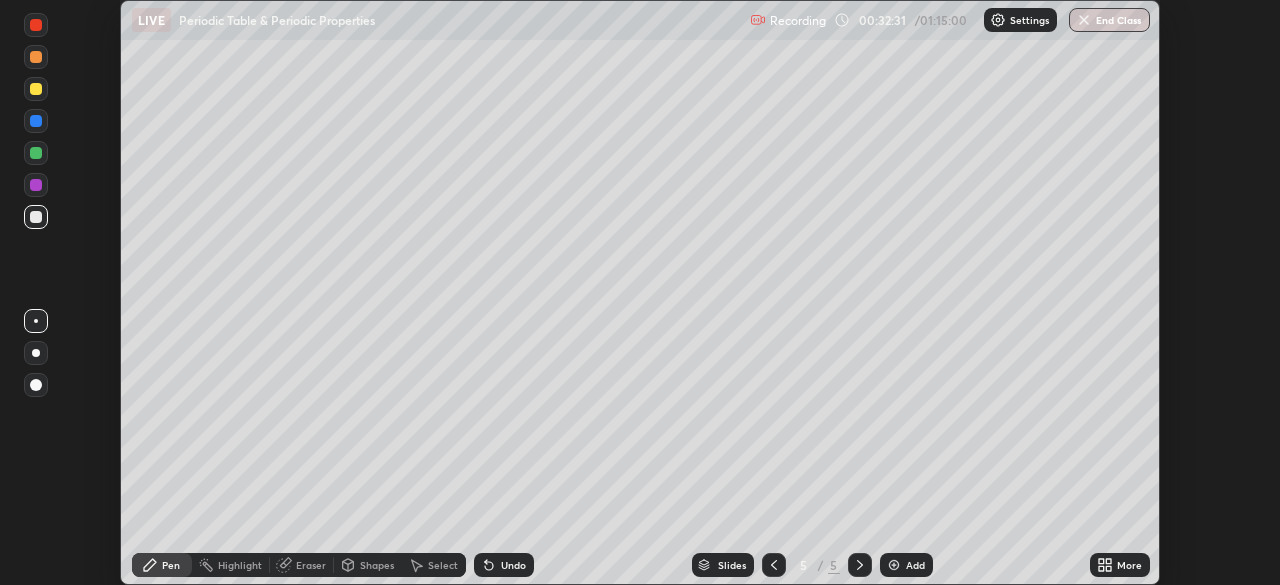 scroll, scrollTop: 585, scrollLeft: 1280, axis: both 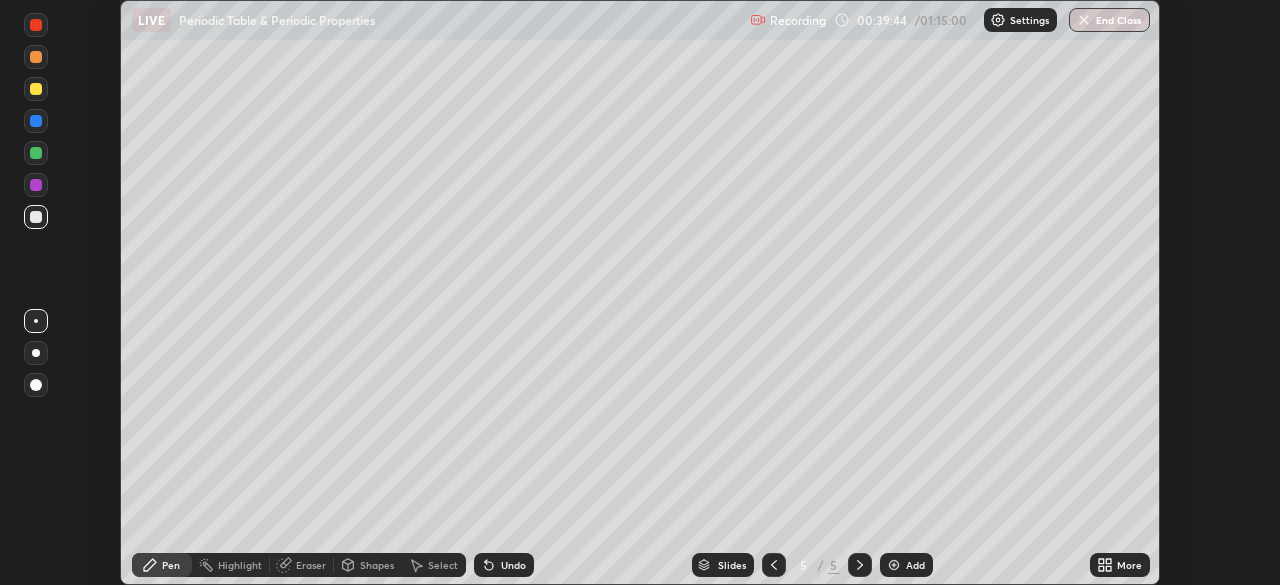 click on "Eraser" at bounding box center [311, 565] 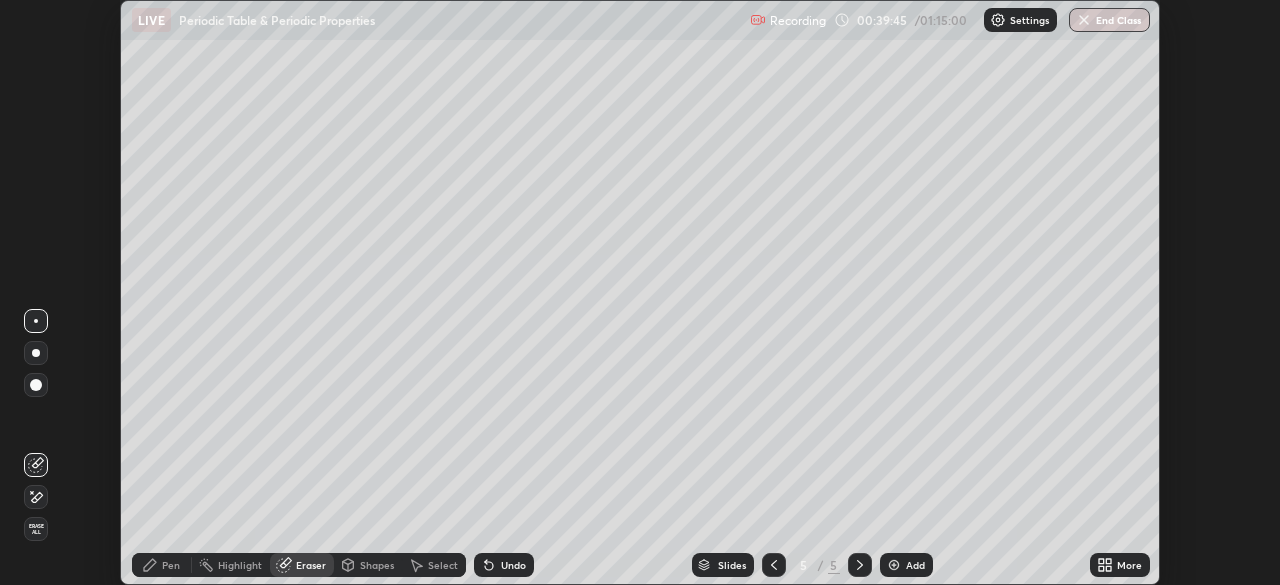 click 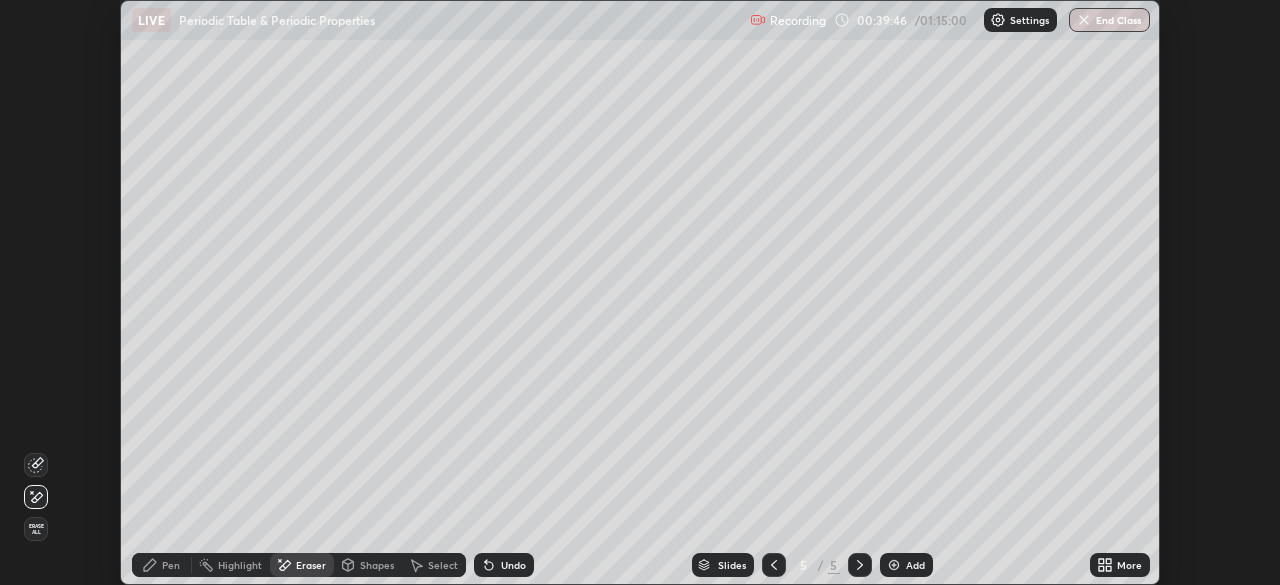click on "Erase all" at bounding box center [36, 529] 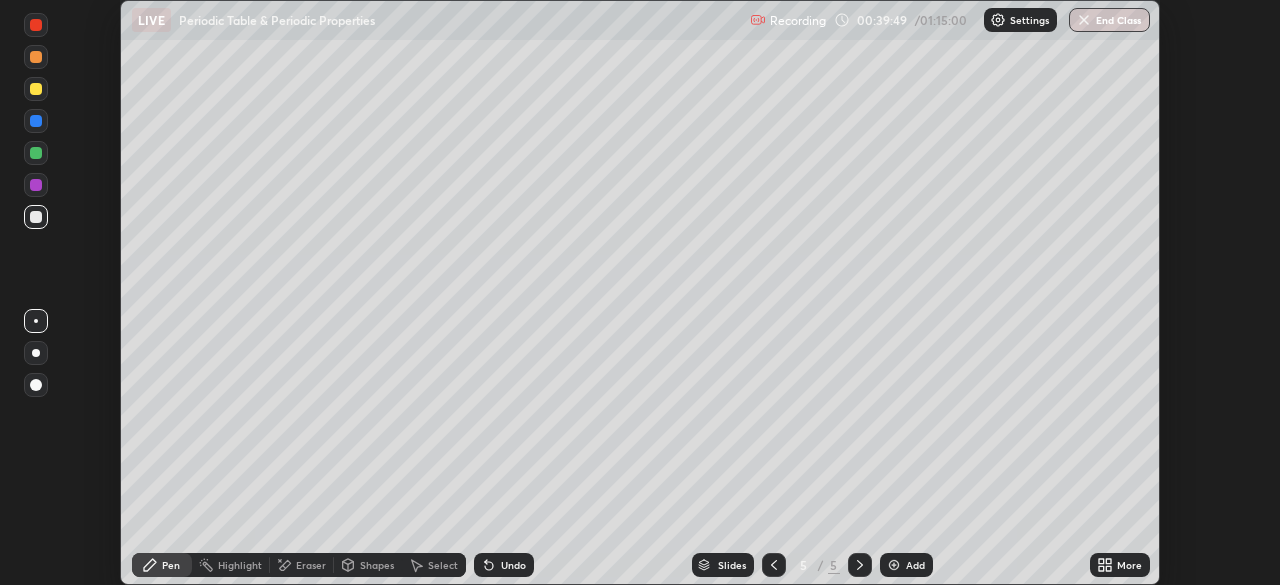 click at bounding box center [36, 121] 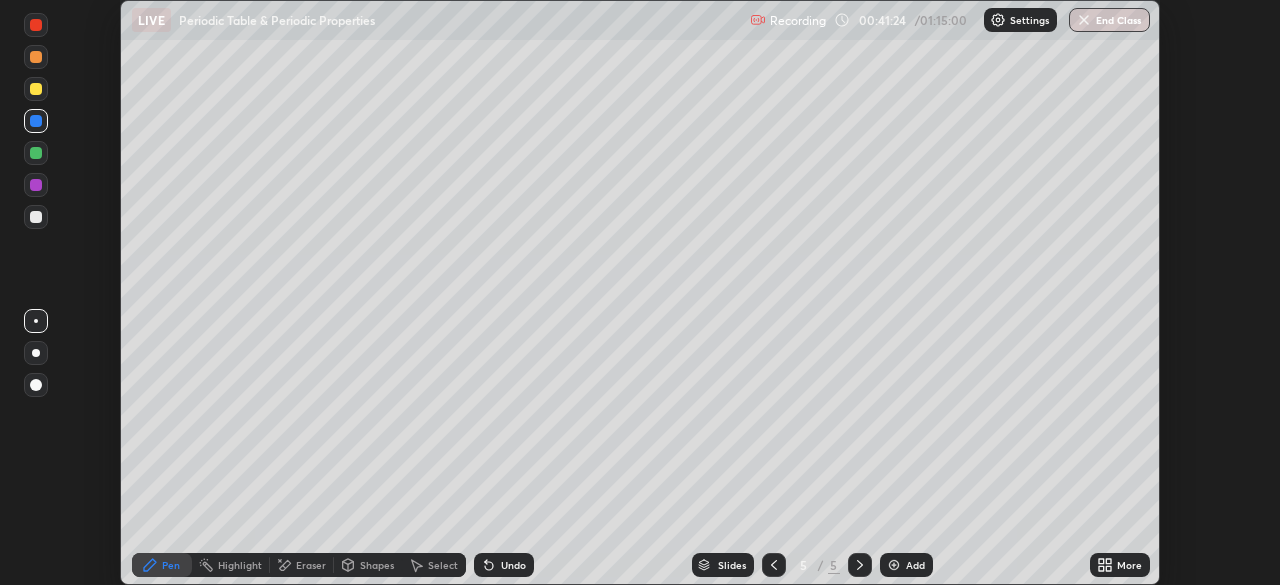 click on "Undo" at bounding box center [504, 565] 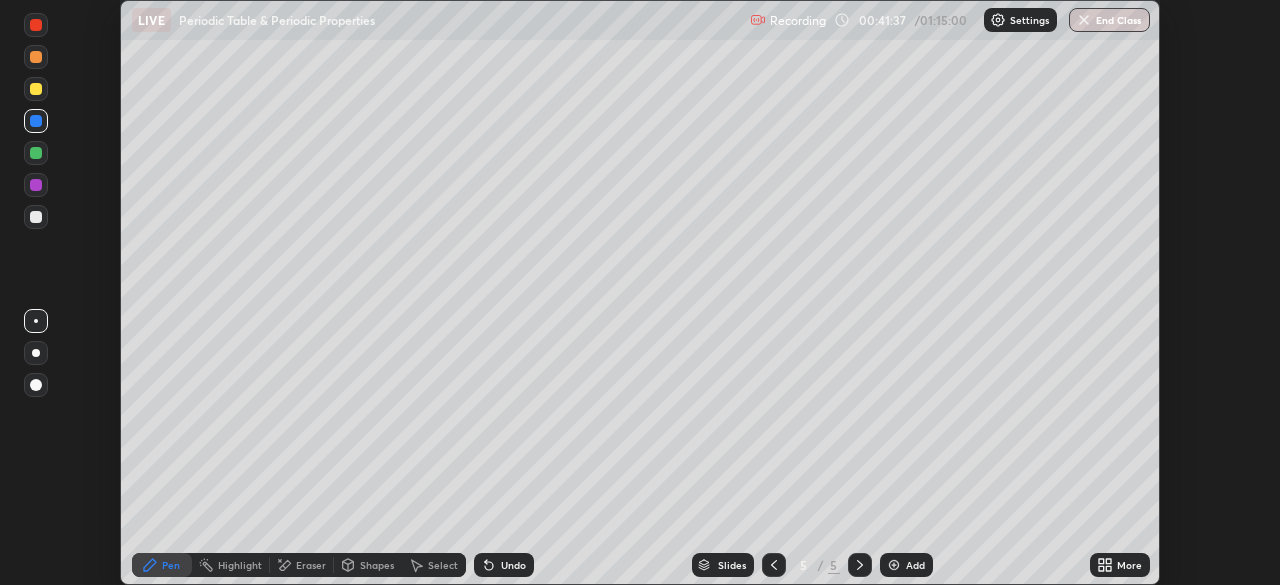 click at bounding box center [36, 185] 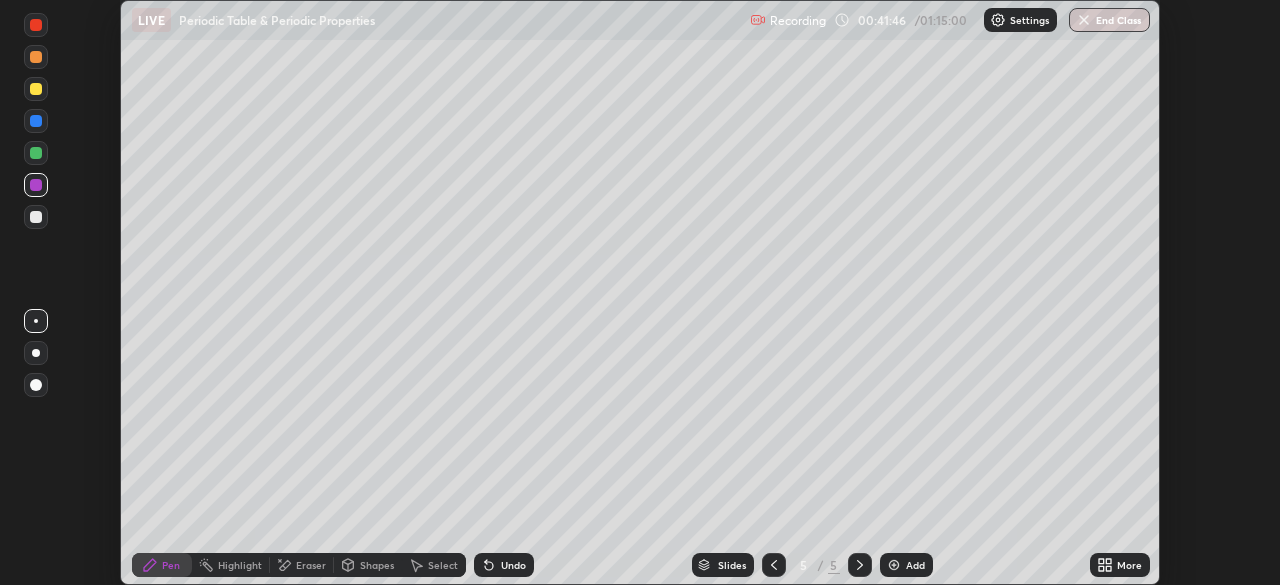 click on "Undo" at bounding box center [513, 565] 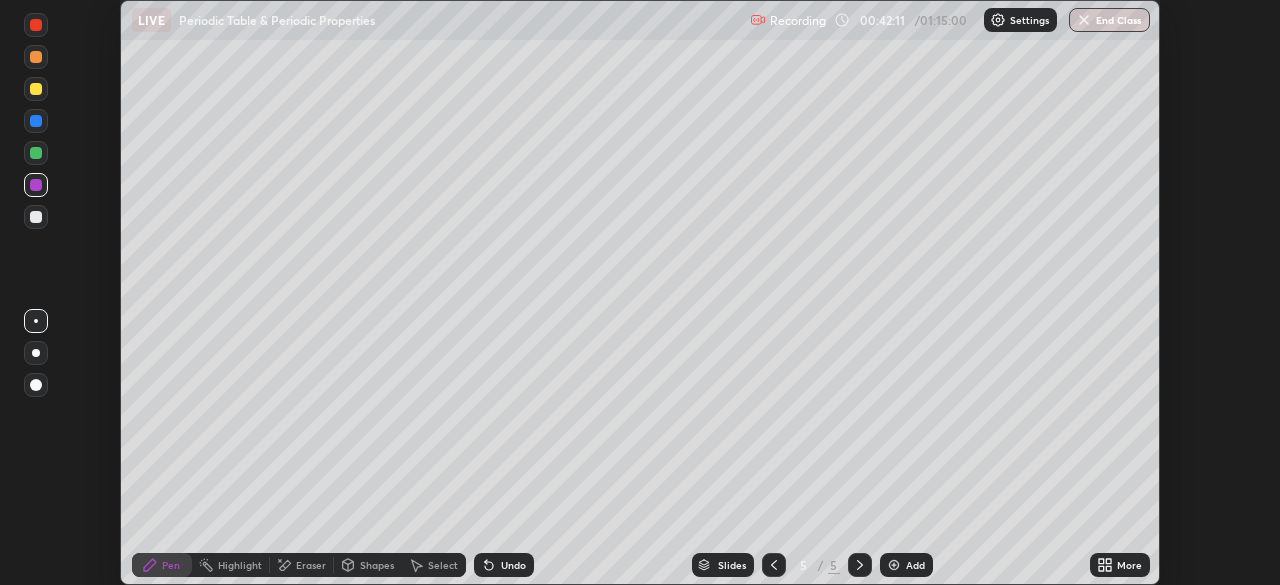 click 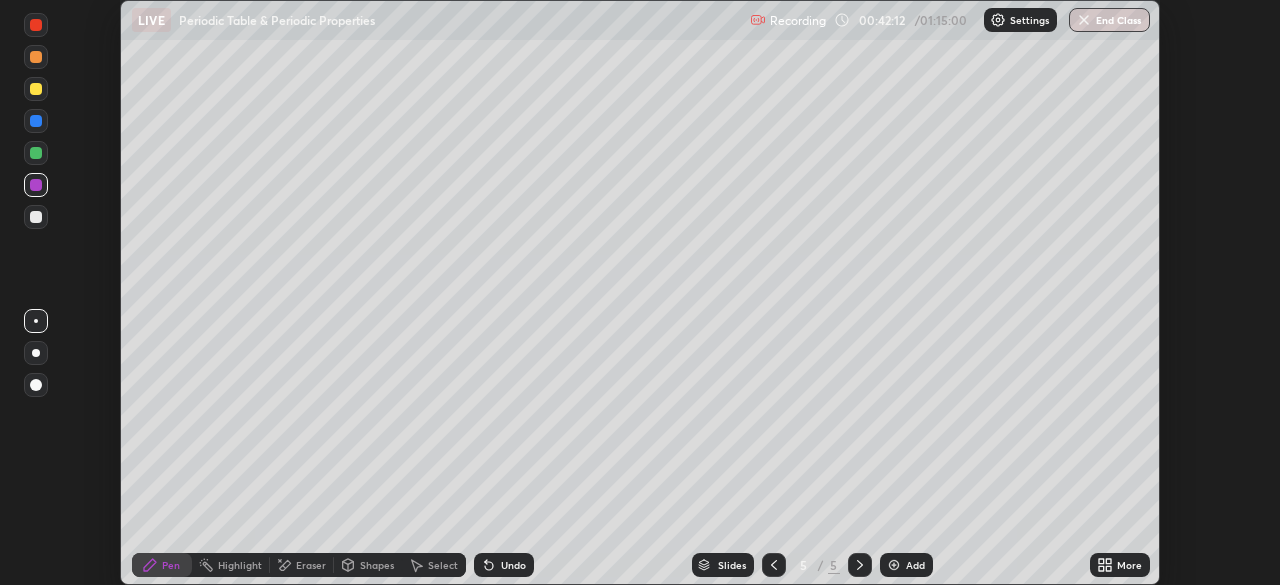 click 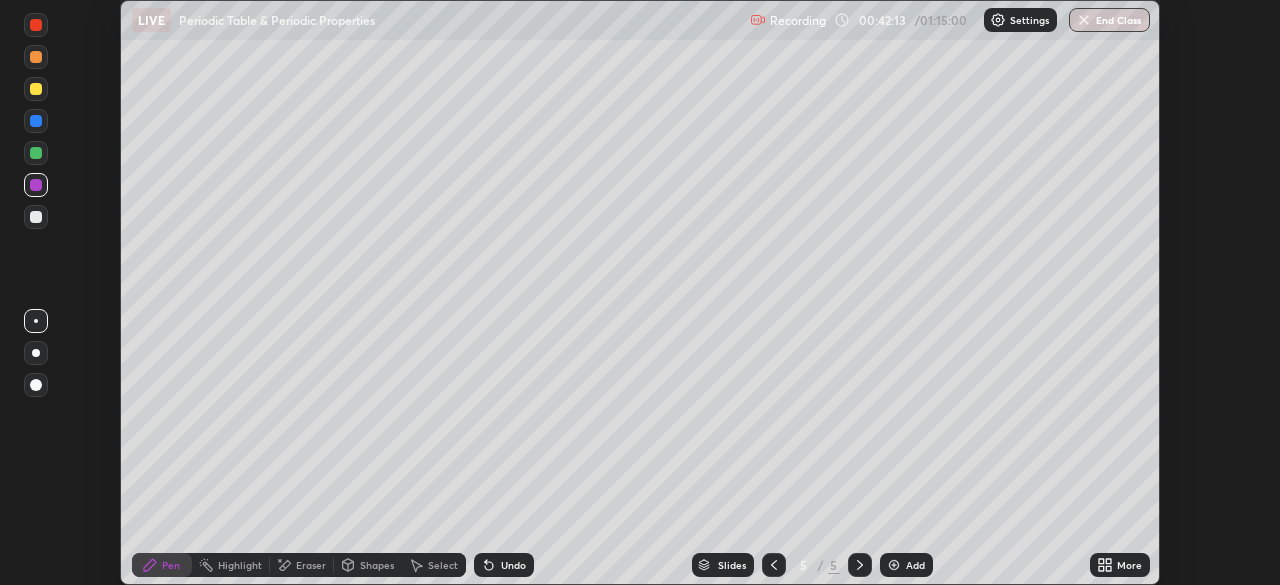 click at bounding box center (36, 89) 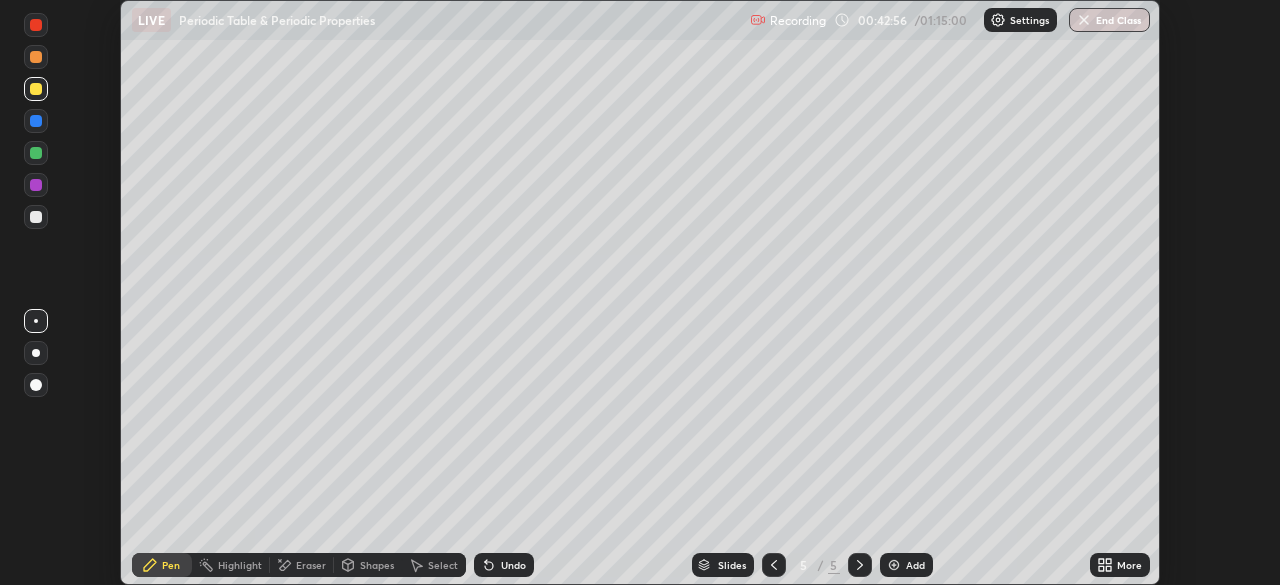 click at bounding box center [36, 217] 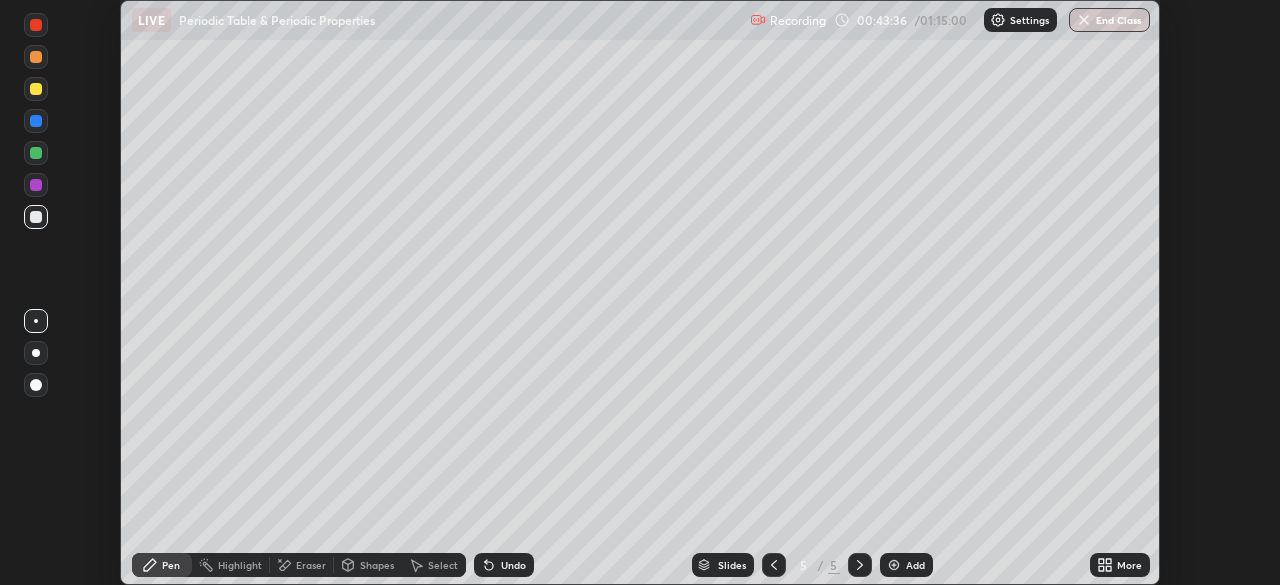 click on "Shapes" at bounding box center [368, 565] 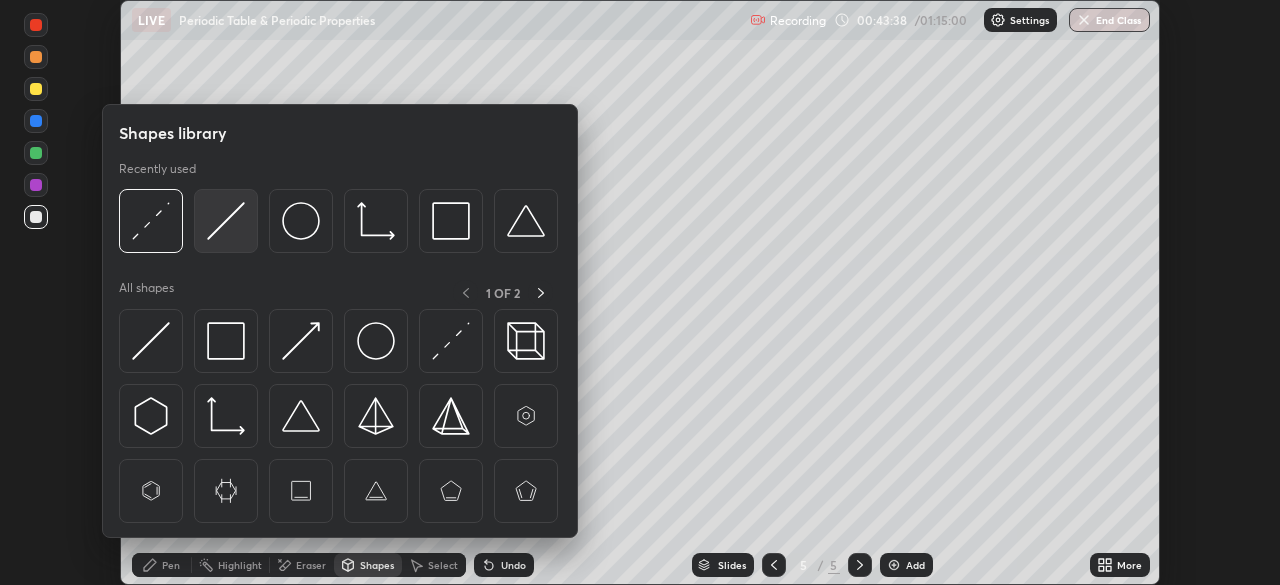 click at bounding box center [226, 221] 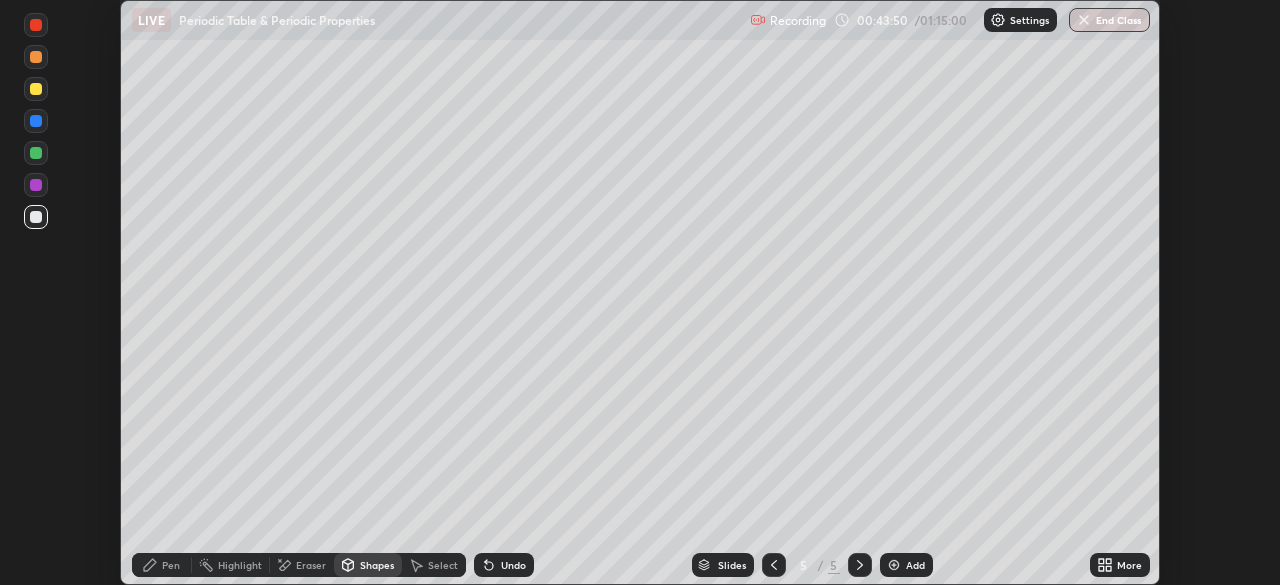 click at bounding box center (36, 185) 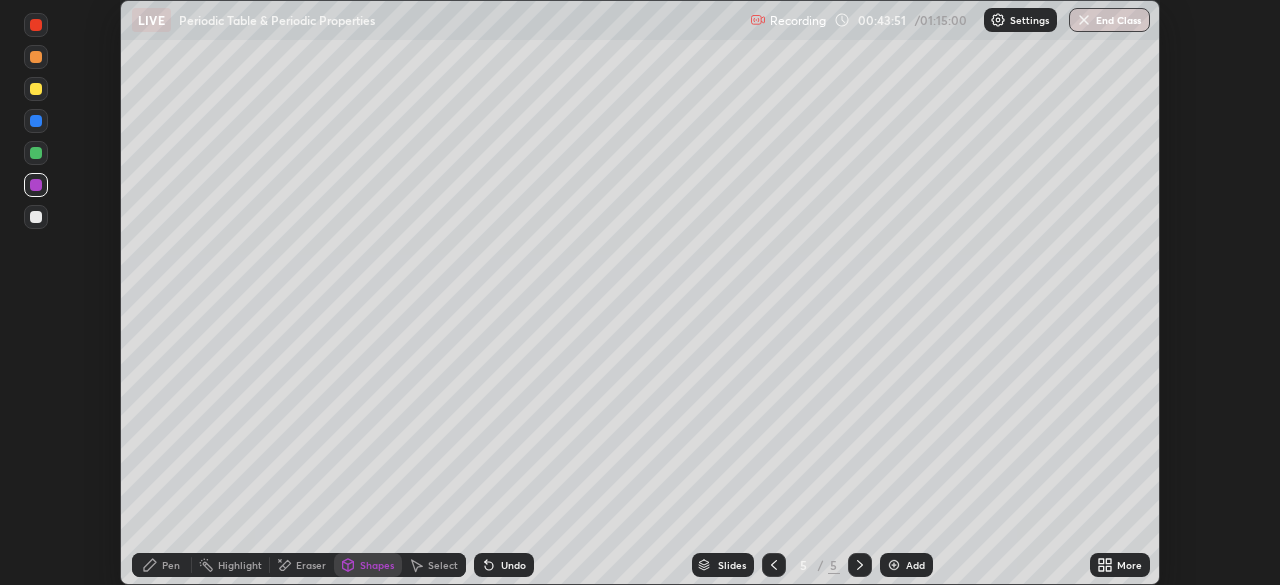 click on "Pen" at bounding box center [171, 565] 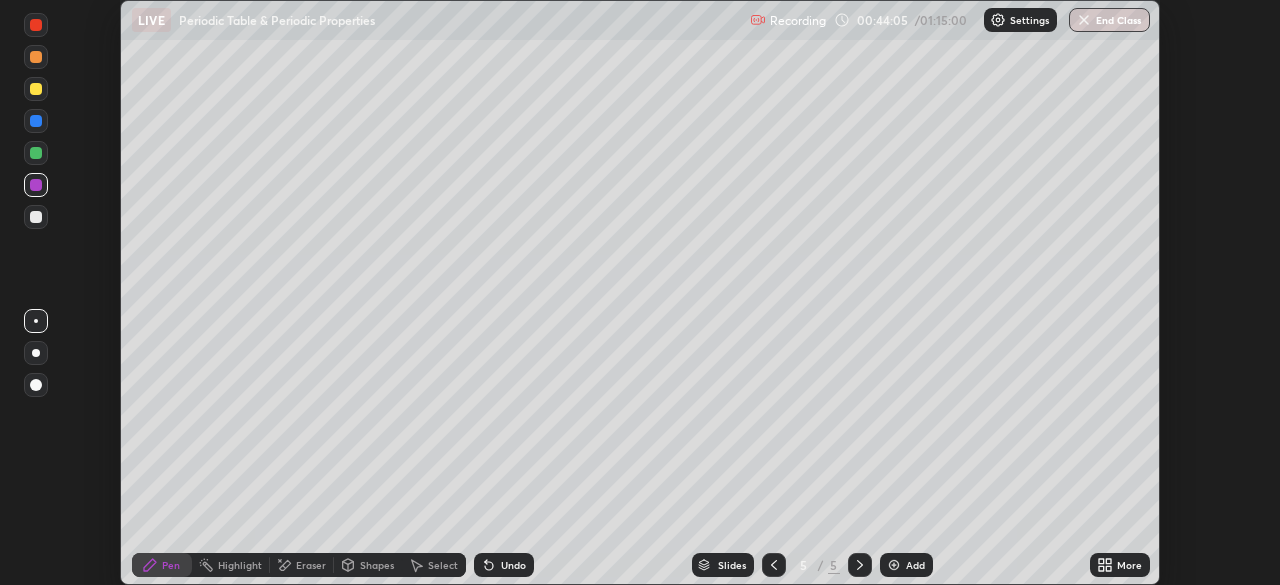 click on "Setting up your live class" at bounding box center [640, 292] 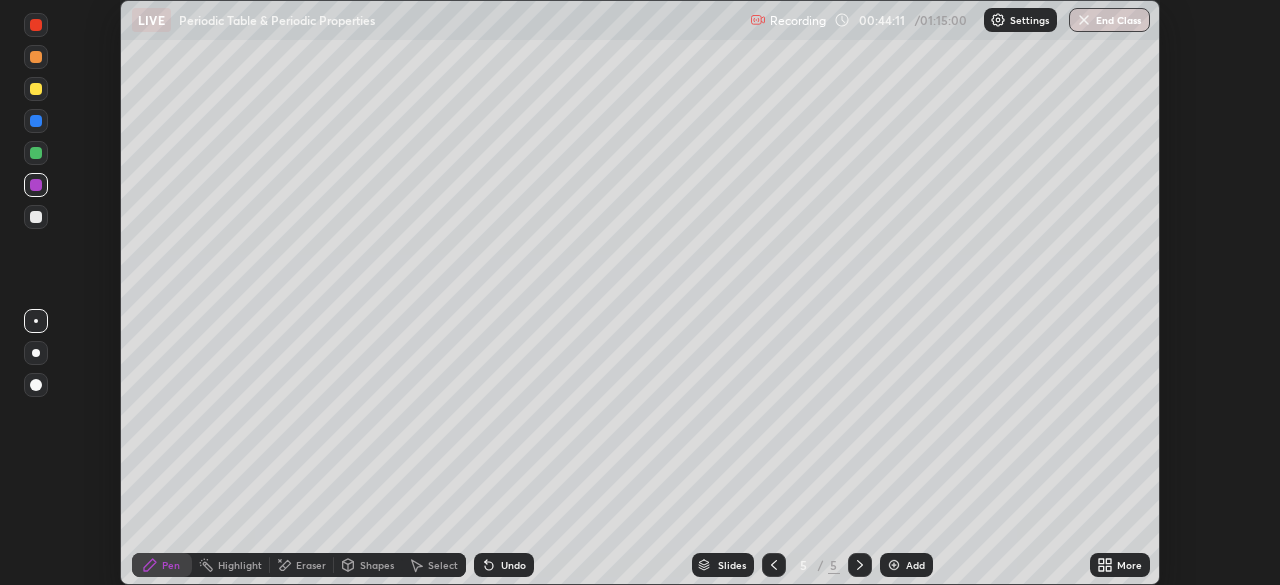 click at bounding box center [36, 57] 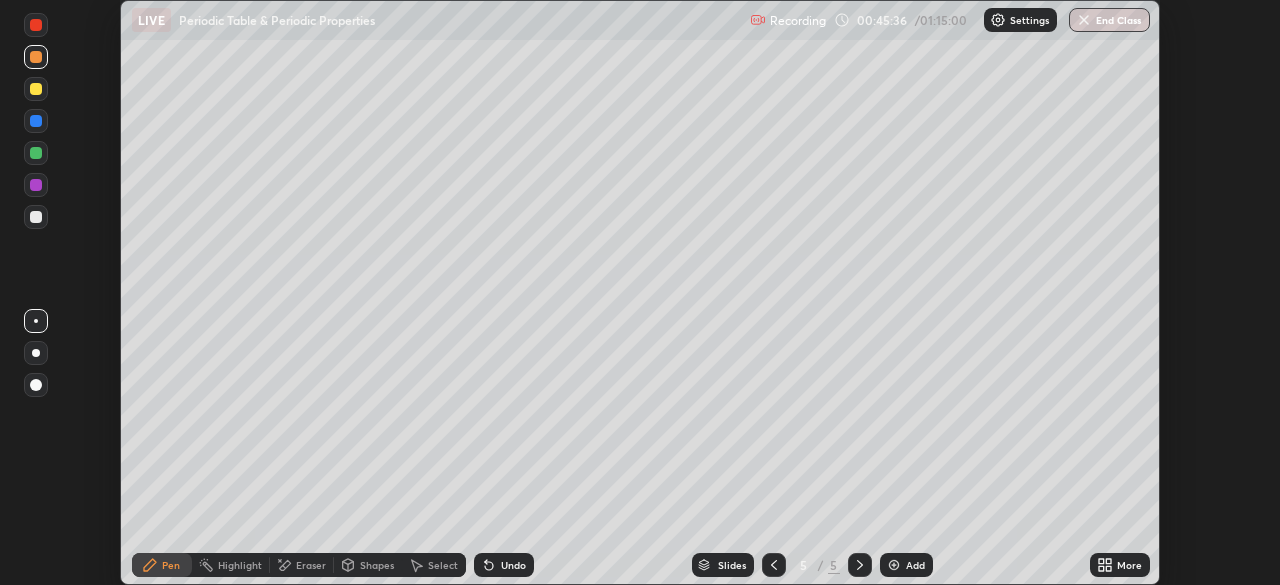 click 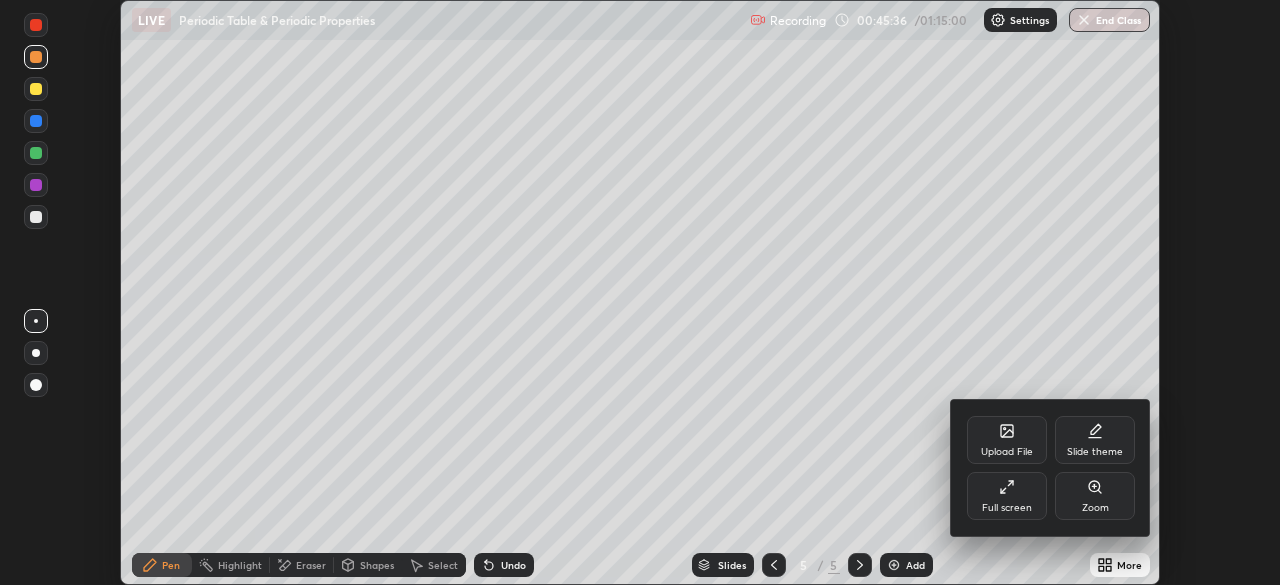 click on "Full screen" at bounding box center [1007, 508] 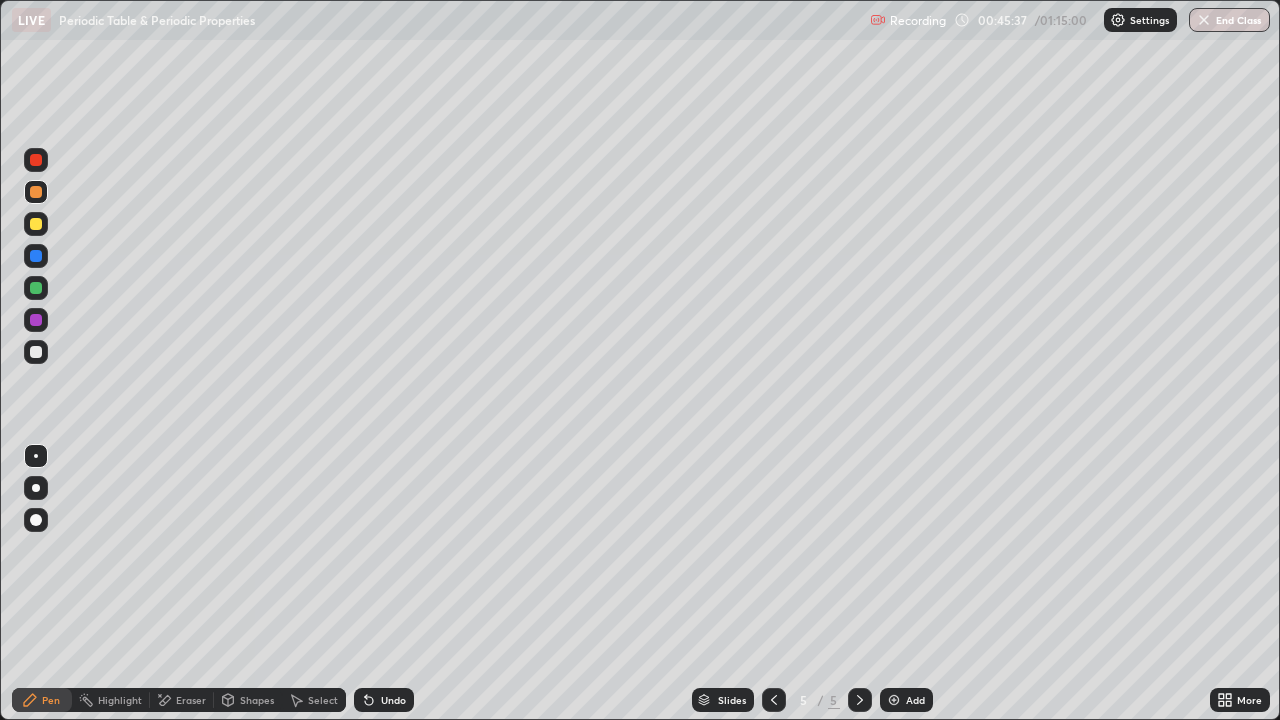 scroll, scrollTop: 99280, scrollLeft: 98720, axis: both 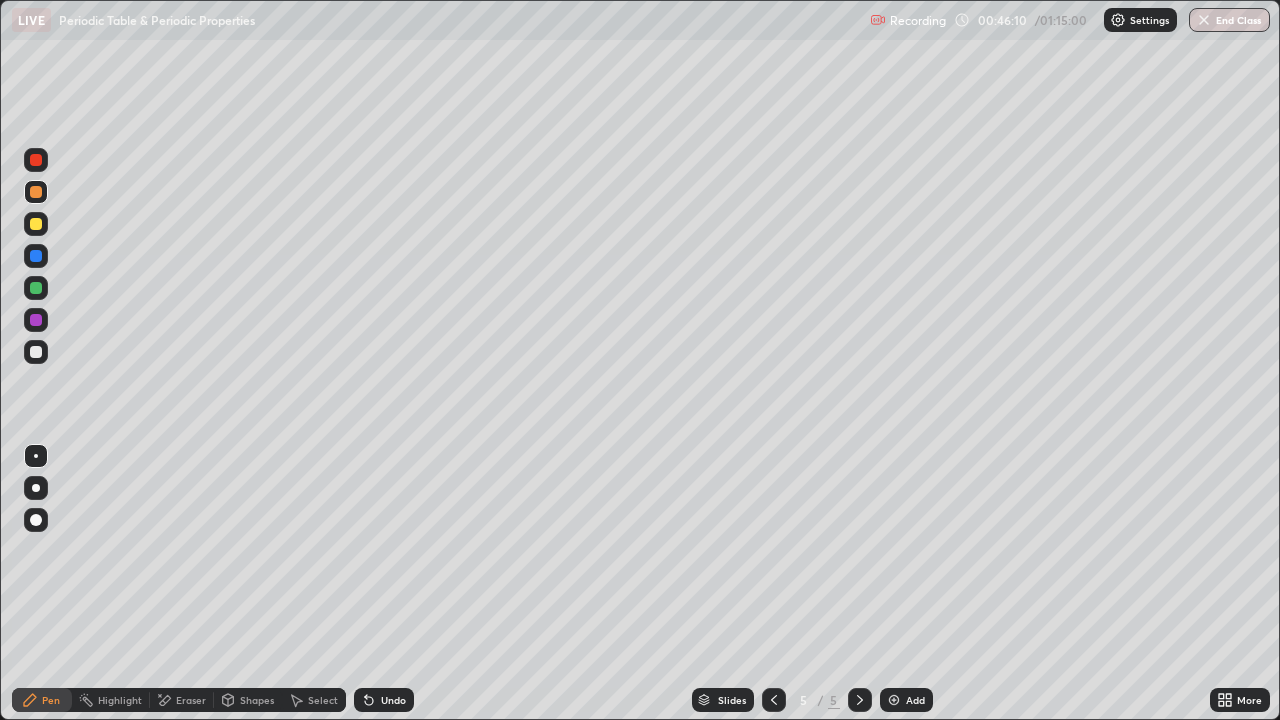 click at bounding box center [36, 288] 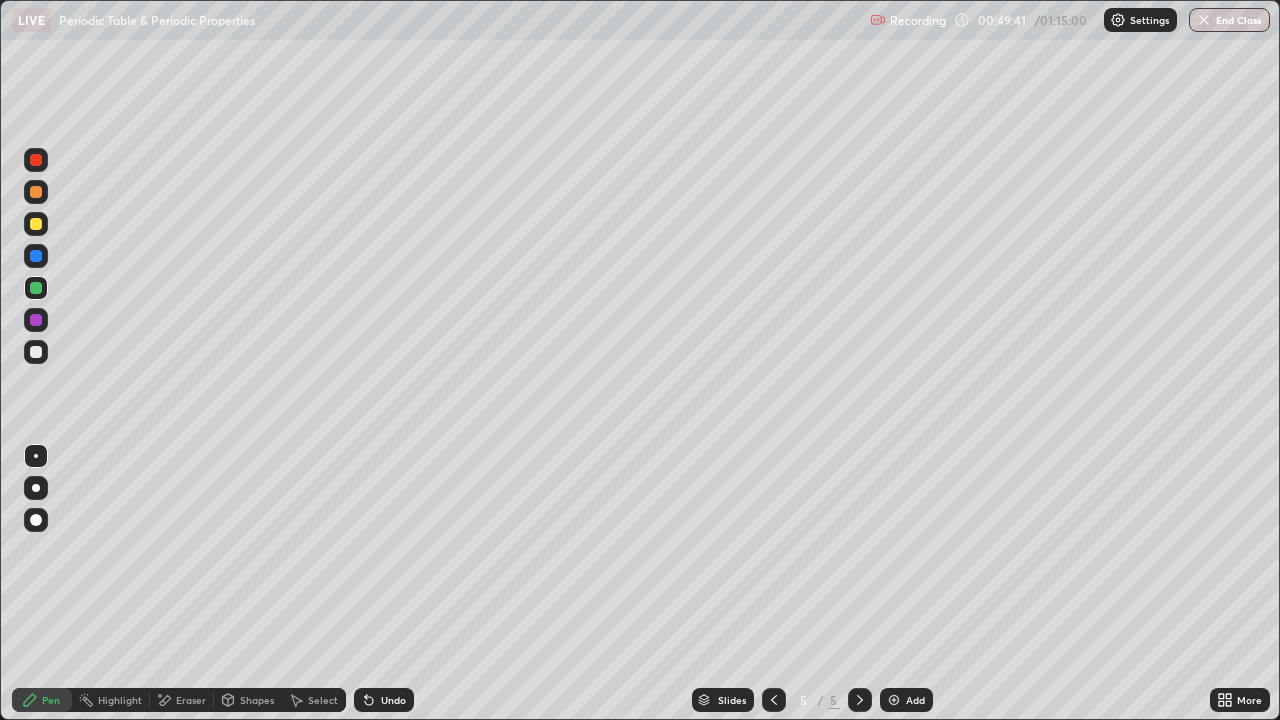 click at bounding box center [36, 160] 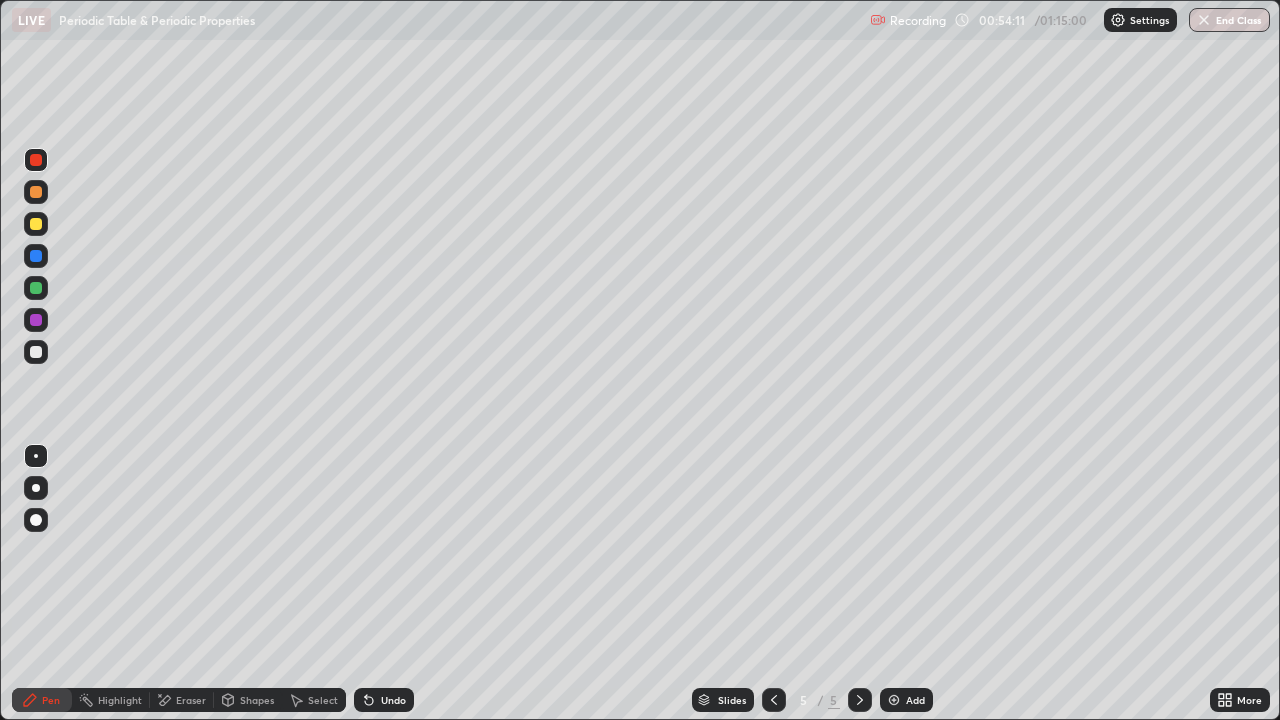click on "More" at bounding box center (1240, 700) 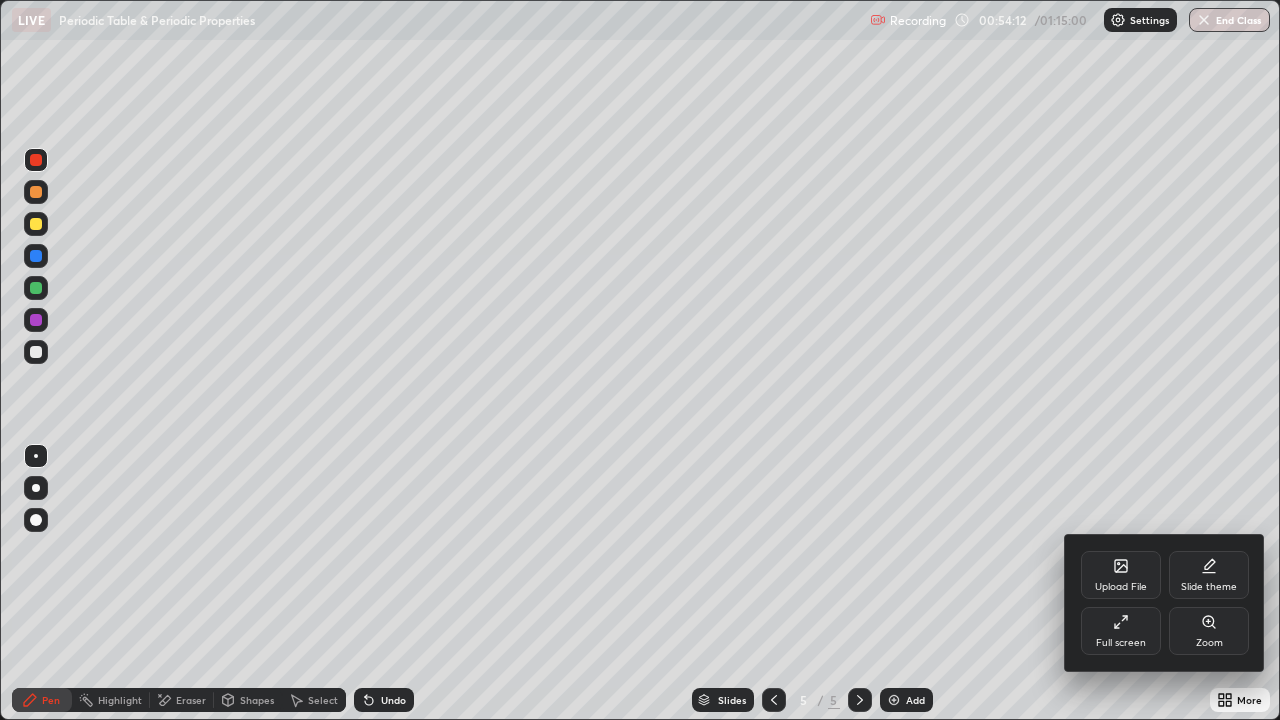 click at bounding box center [640, 360] 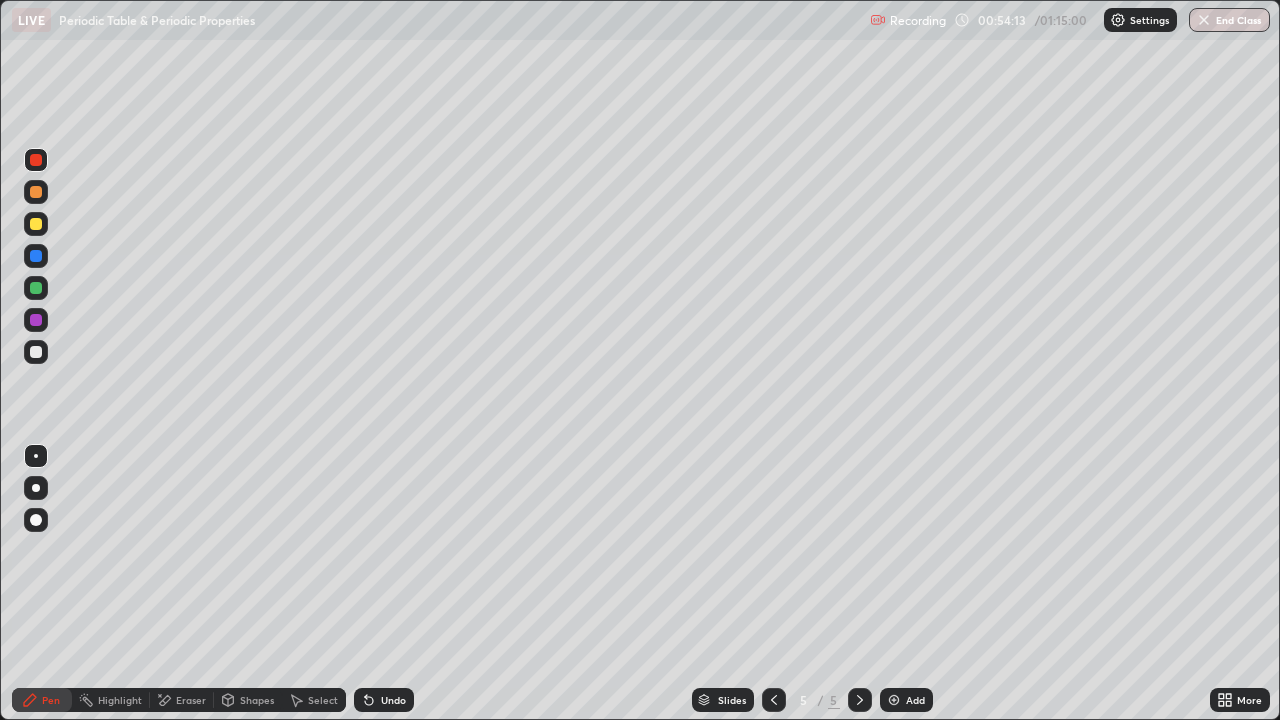 click on "Add" at bounding box center [906, 700] 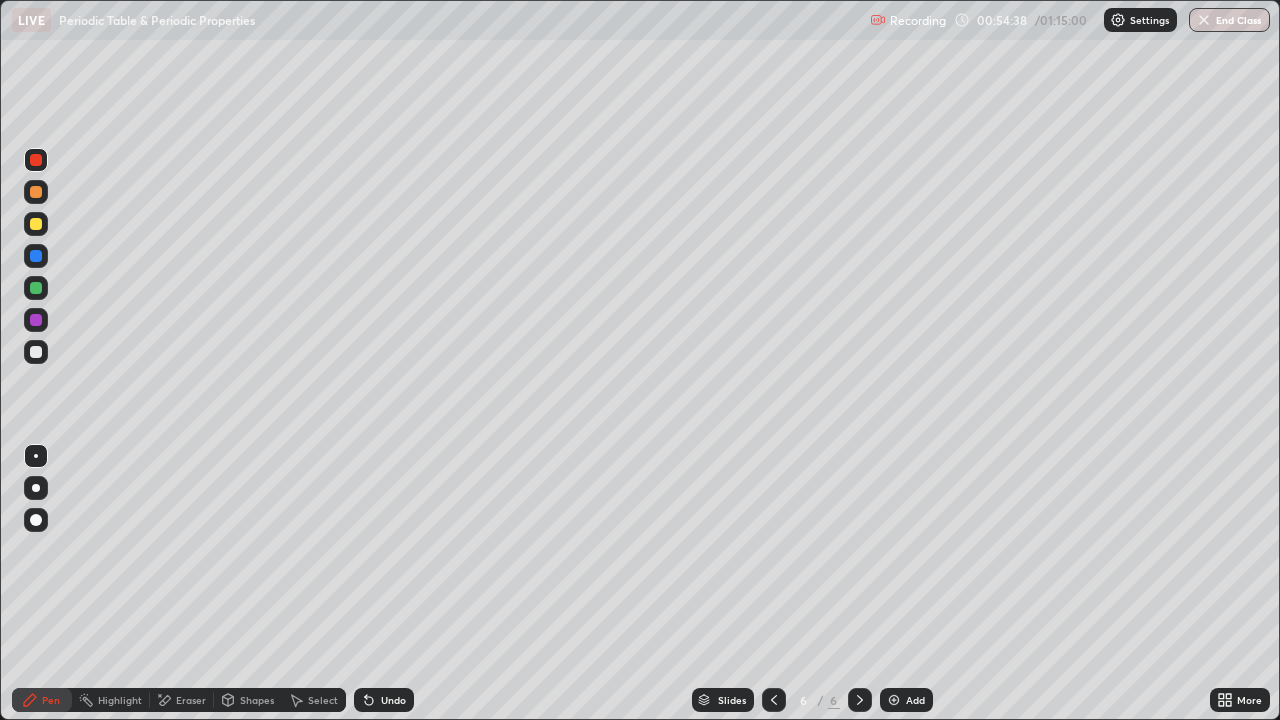 click on "More" at bounding box center [1249, 700] 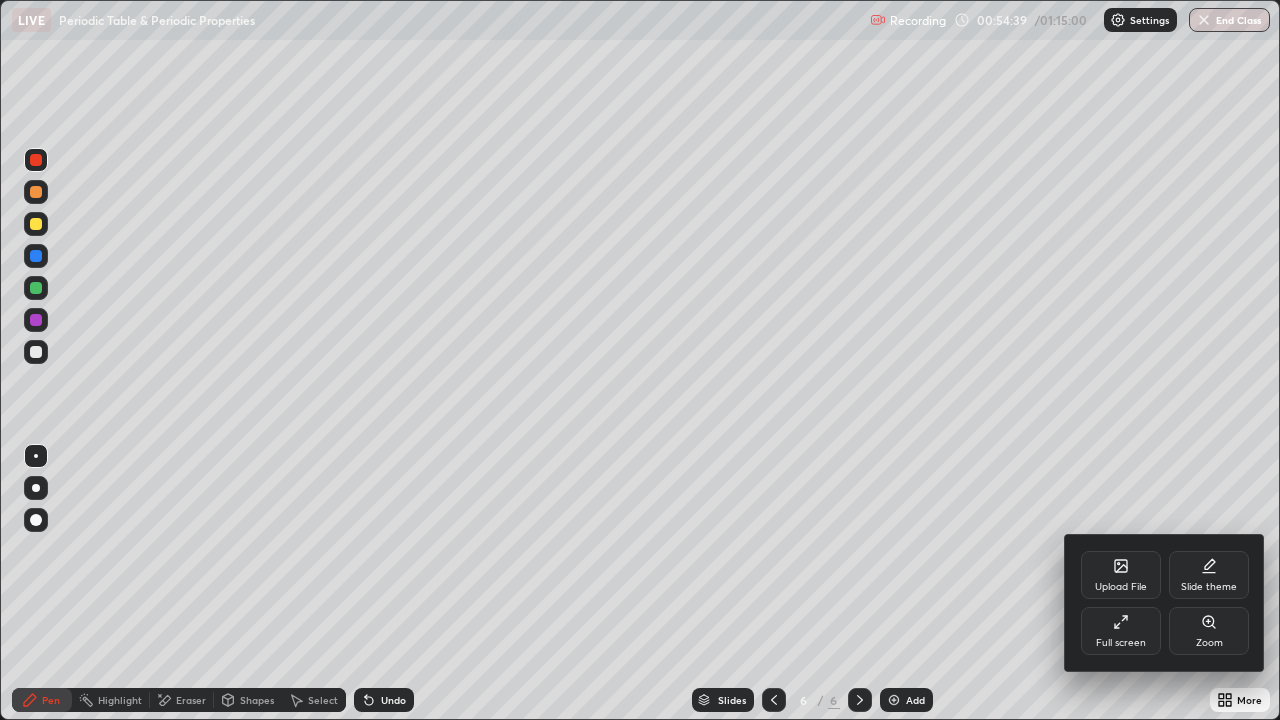 click on "Full screen" at bounding box center [1121, 631] 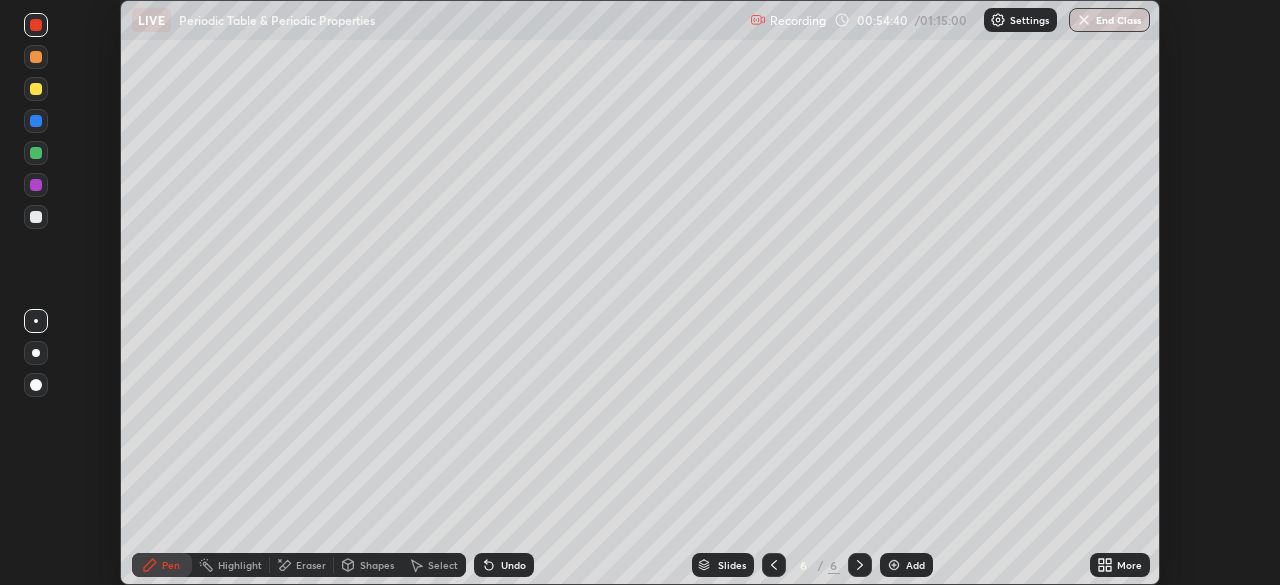 scroll, scrollTop: 585, scrollLeft: 1280, axis: both 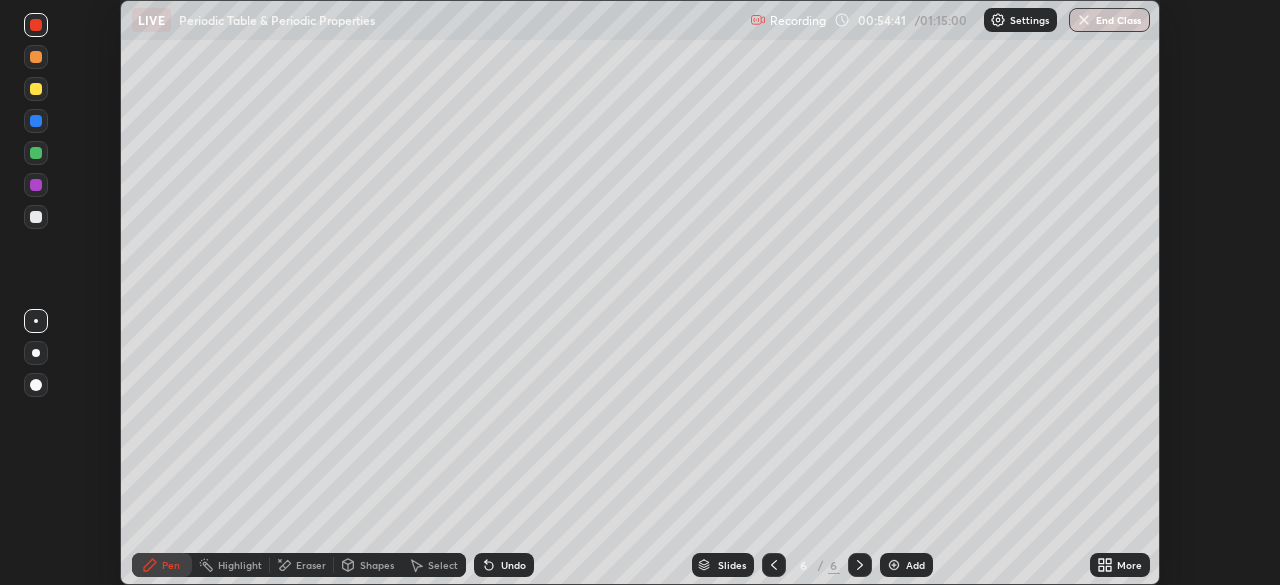 click on "Setting up your live class" at bounding box center (640, 292) 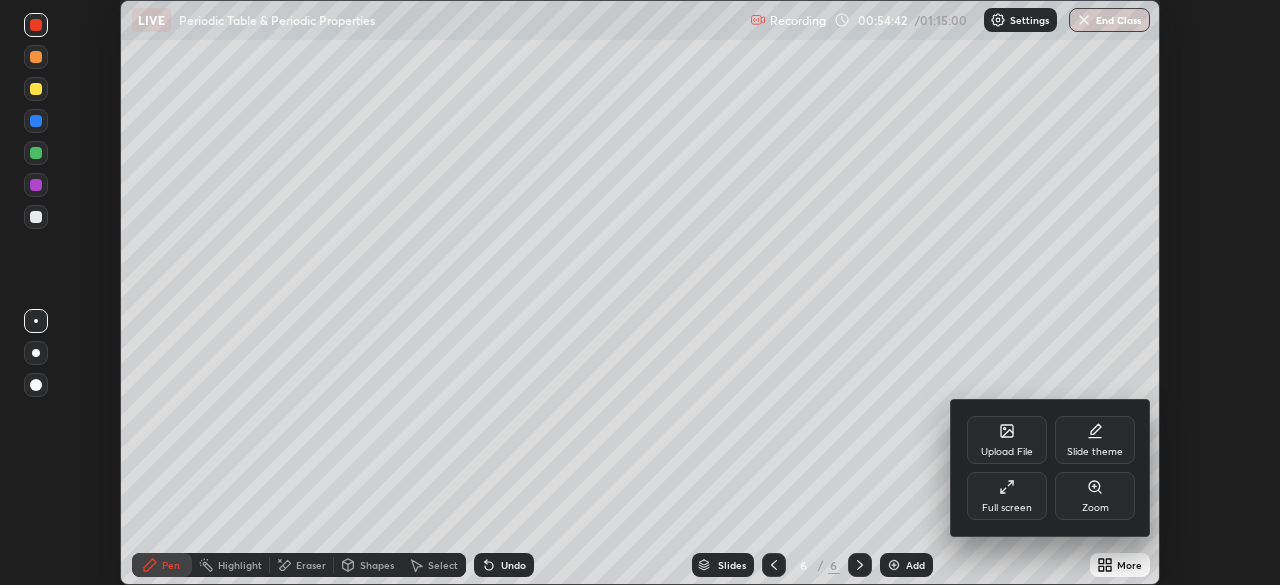 click on "Full screen" at bounding box center (1007, 496) 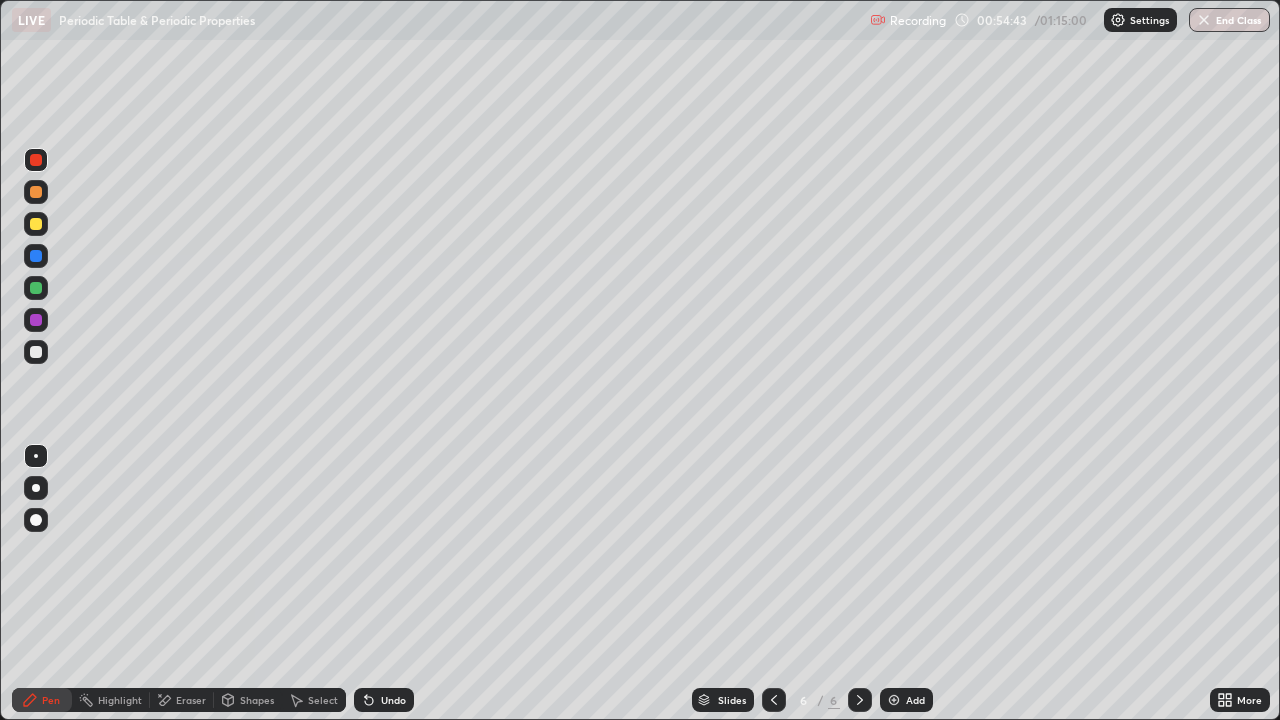 scroll, scrollTop: 99280, scrollLeft: 98720, axis: both 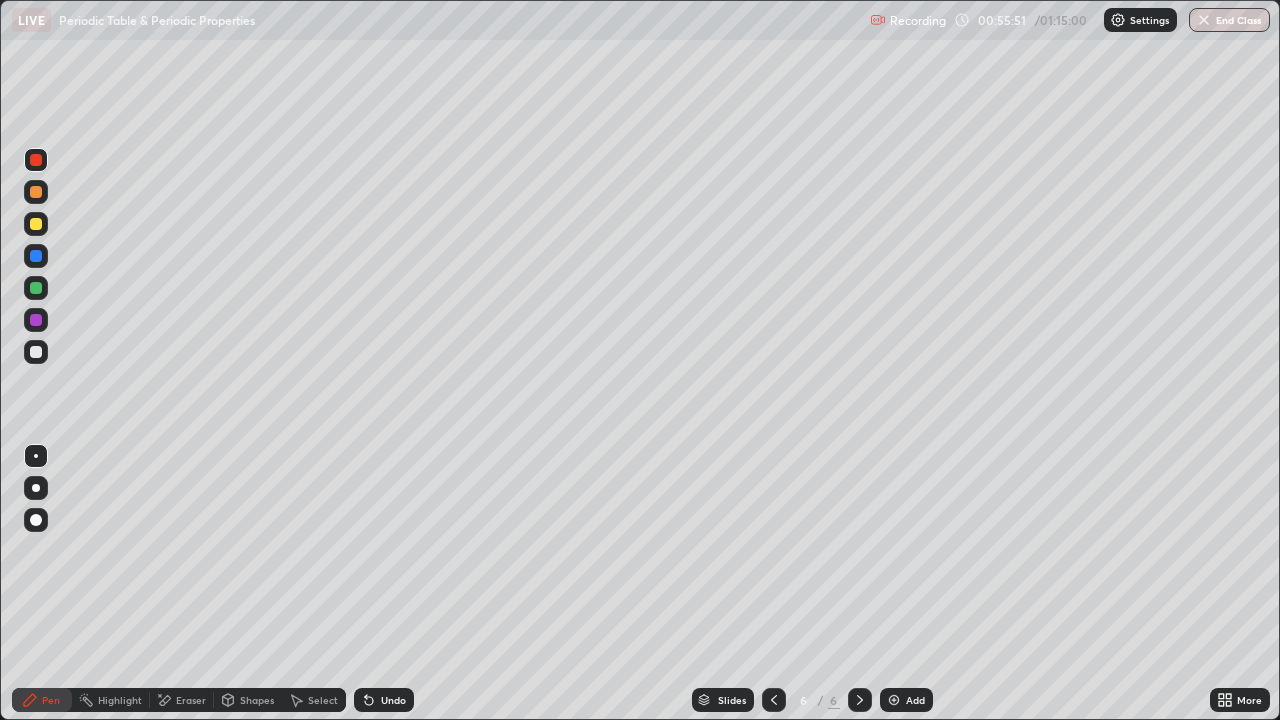 click on "Undo" at bounding box center [393, 700] 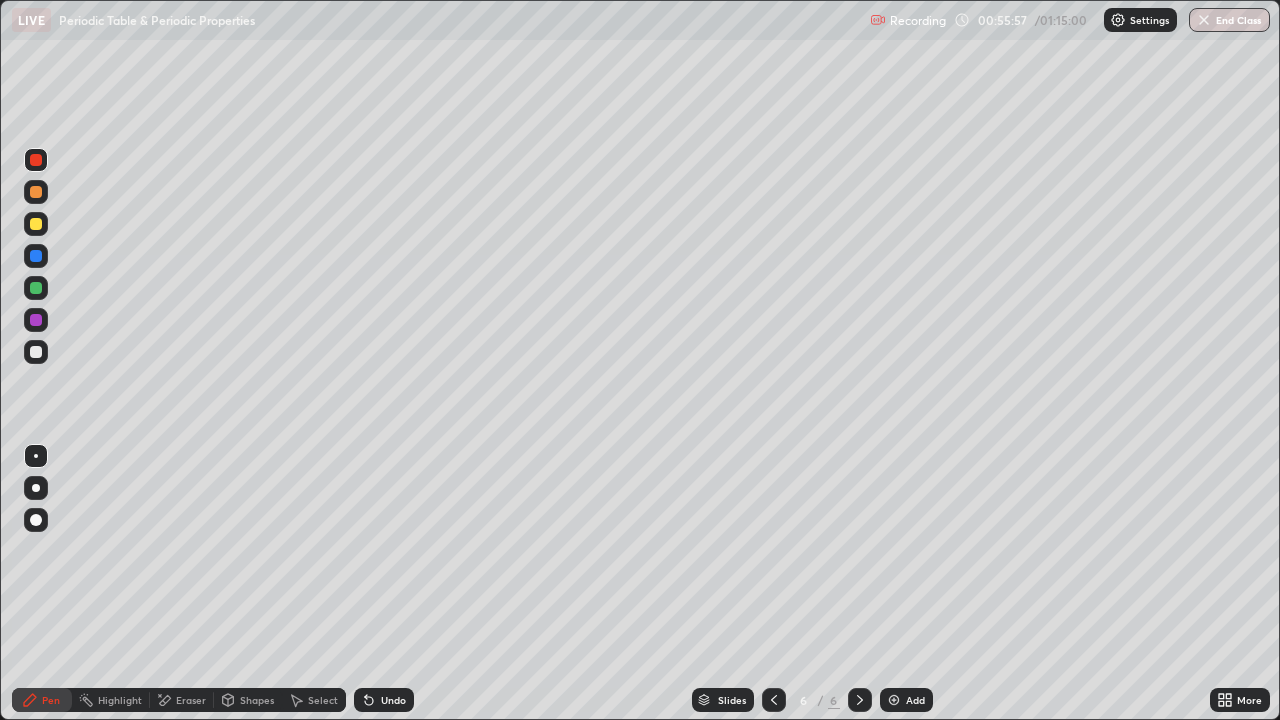 click at bounding box center [36, 352] 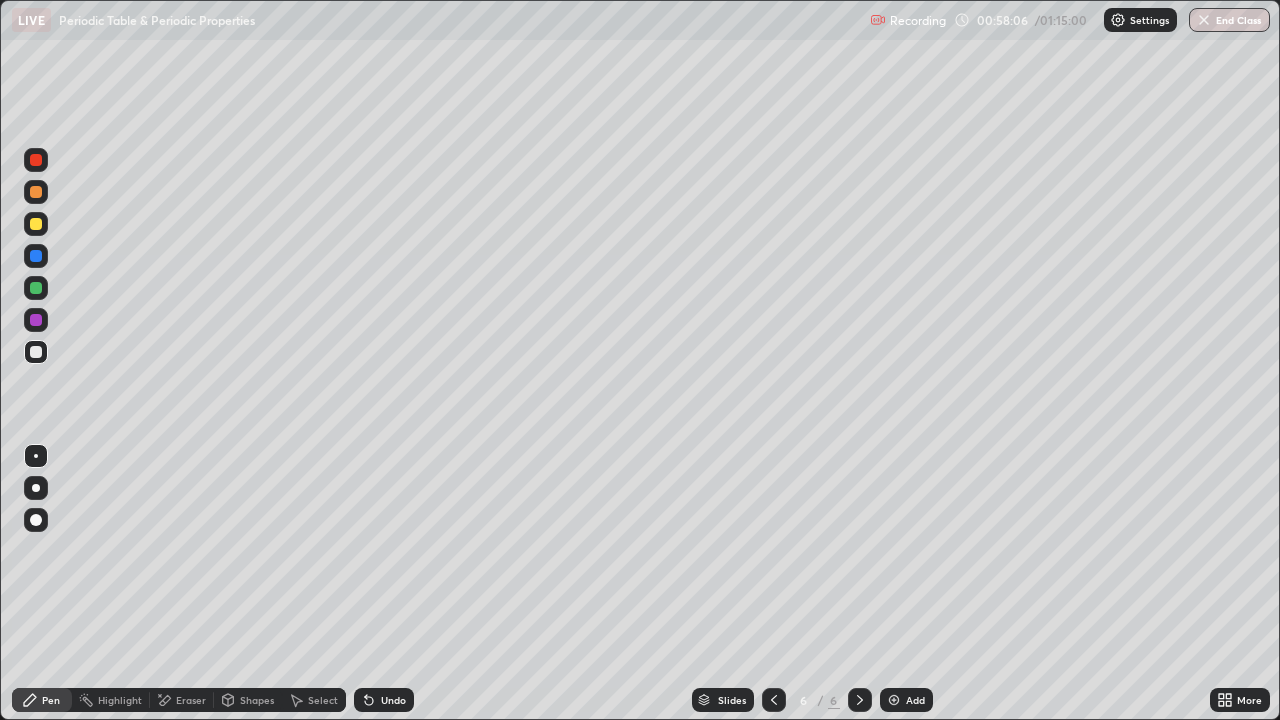 click at bounding box center (36, 320) 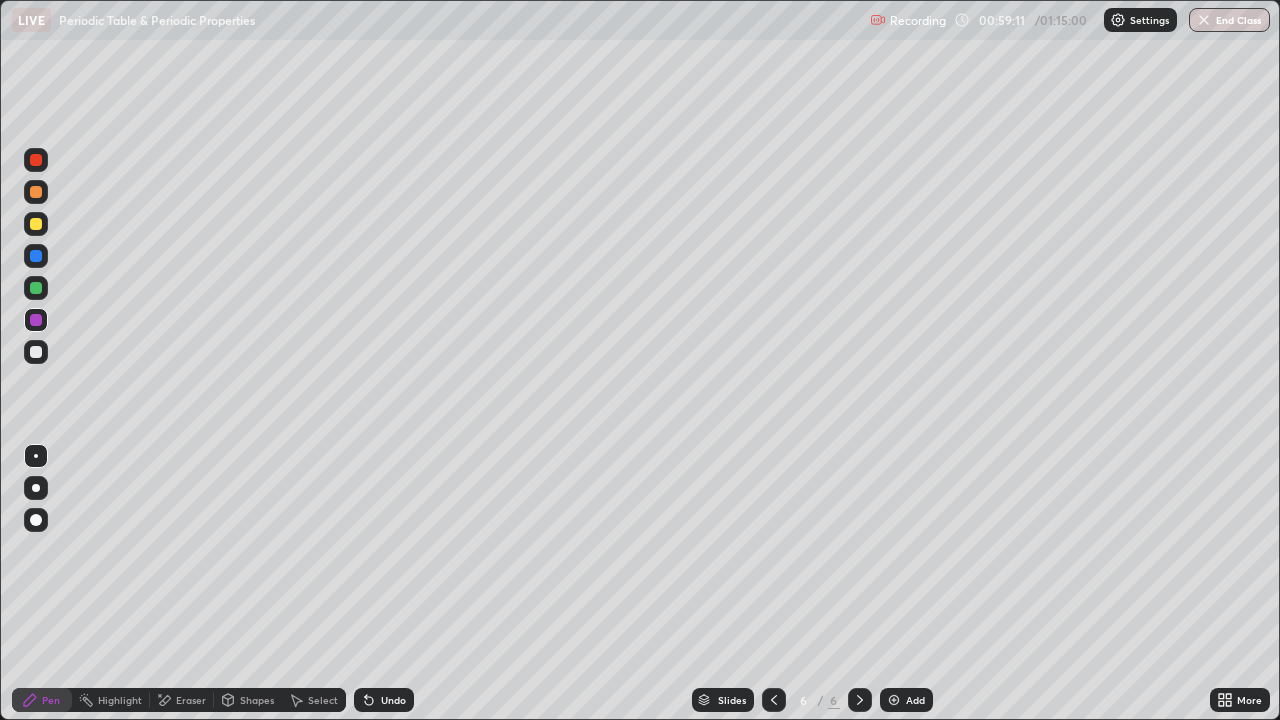 click on "Undo" at bounding box center (384, 700) 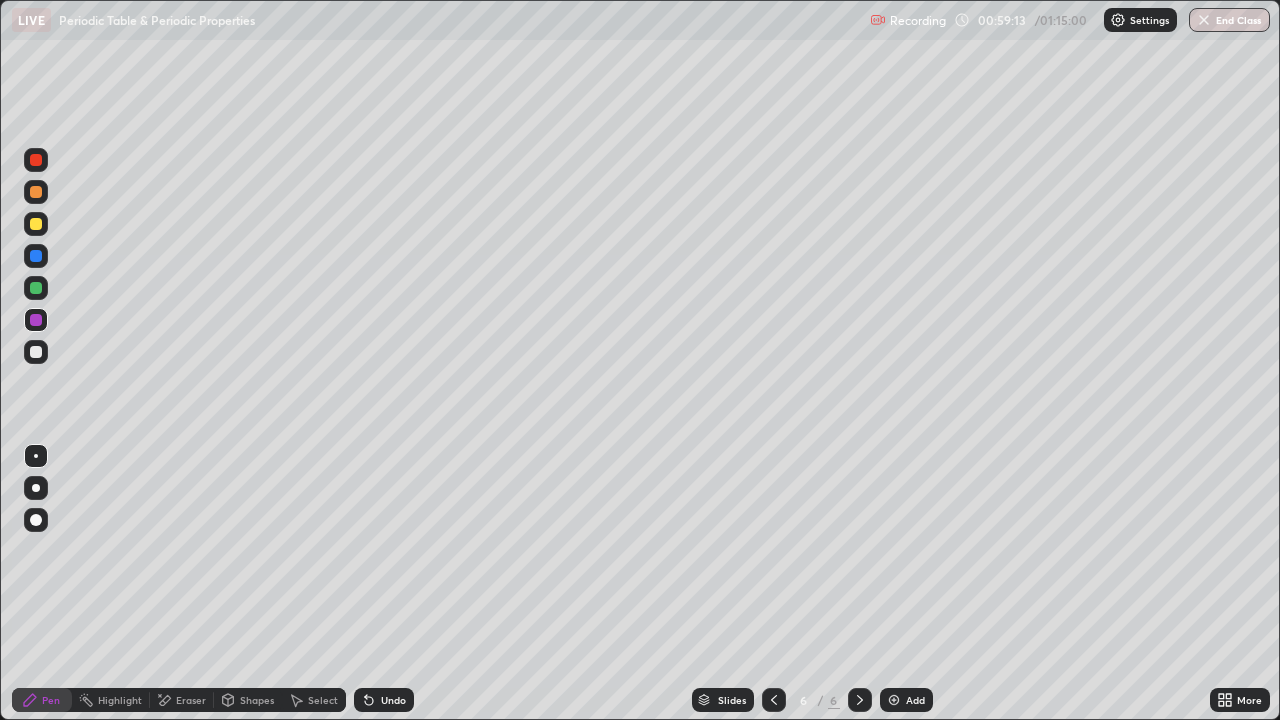 click 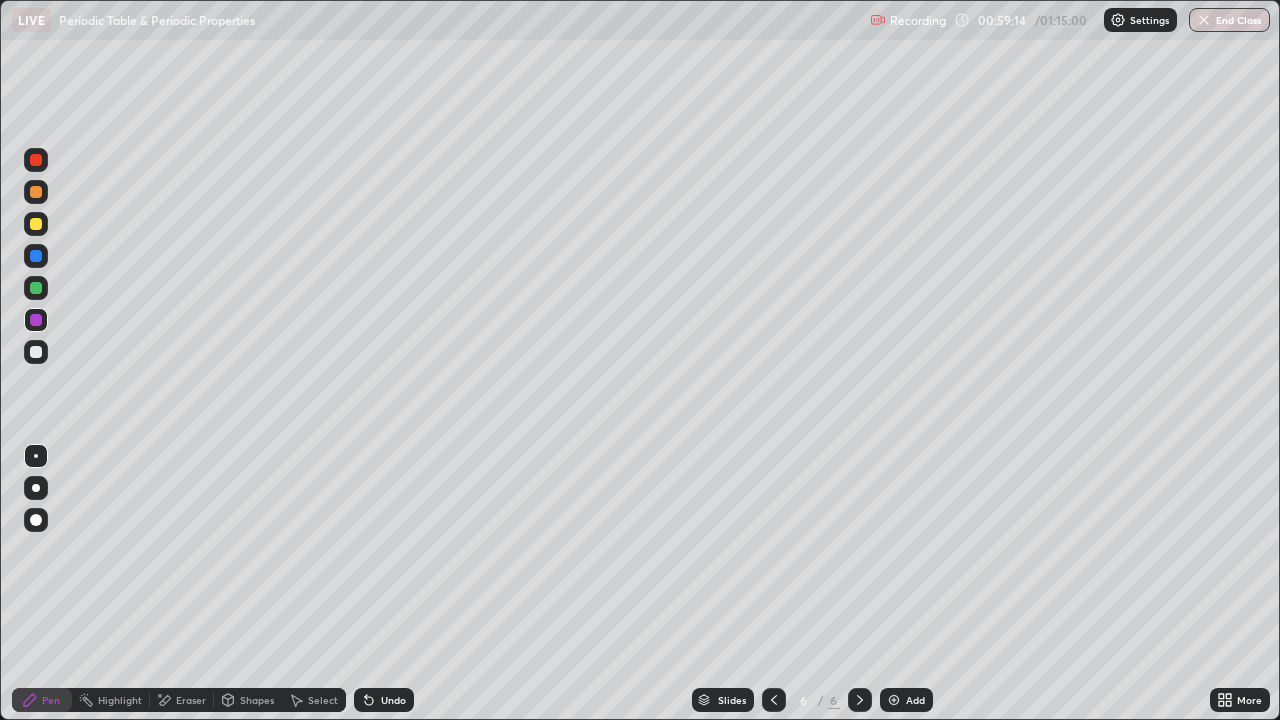 click 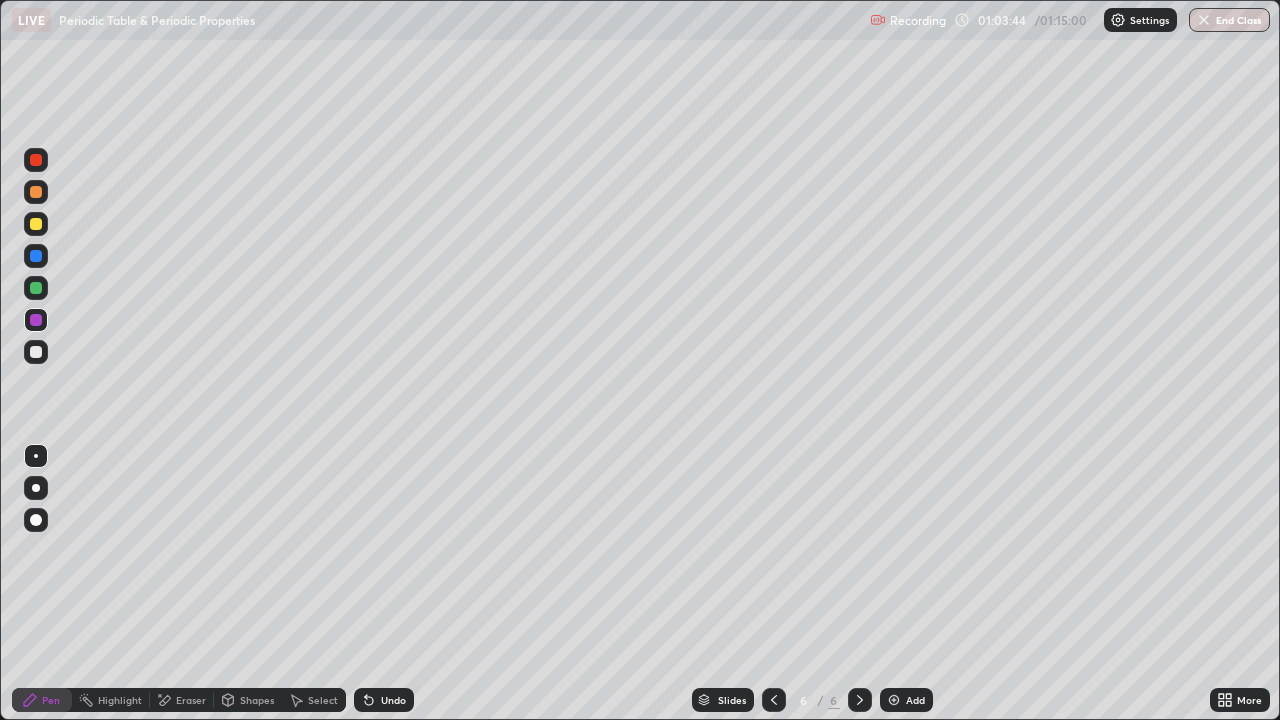 click at bounding box center [36, 352] 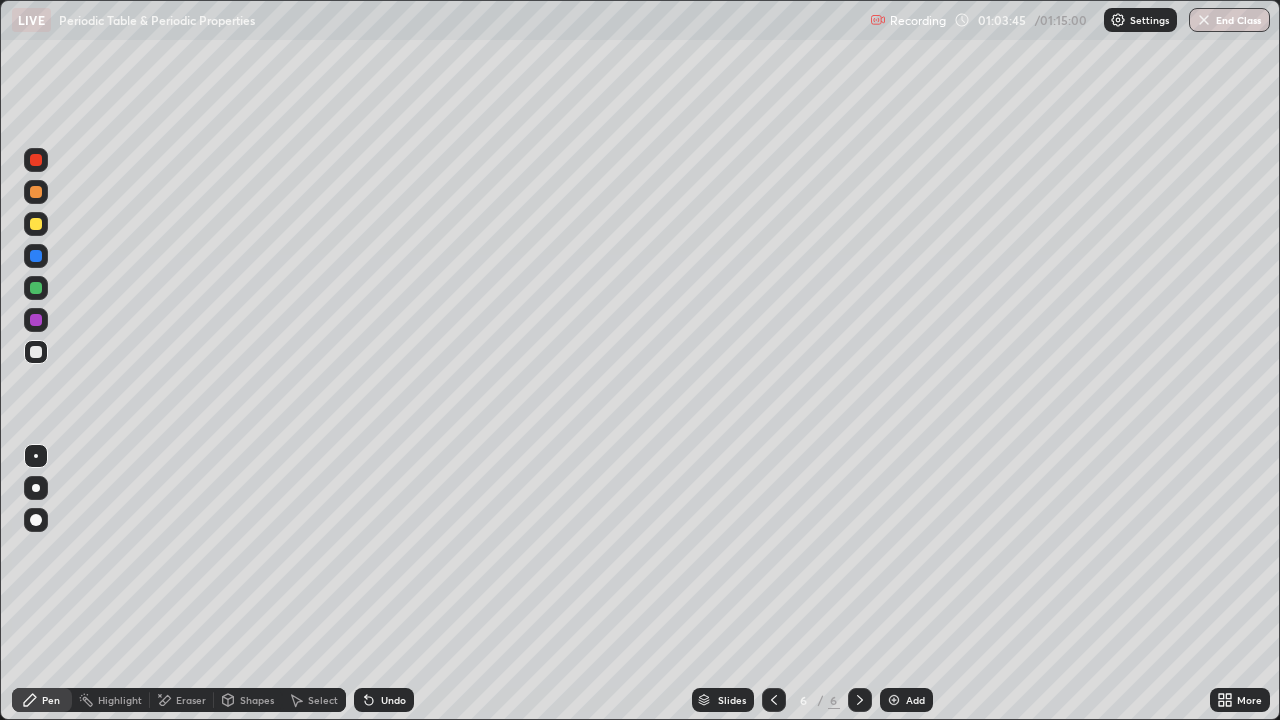 click at bounding box center [36, 288] 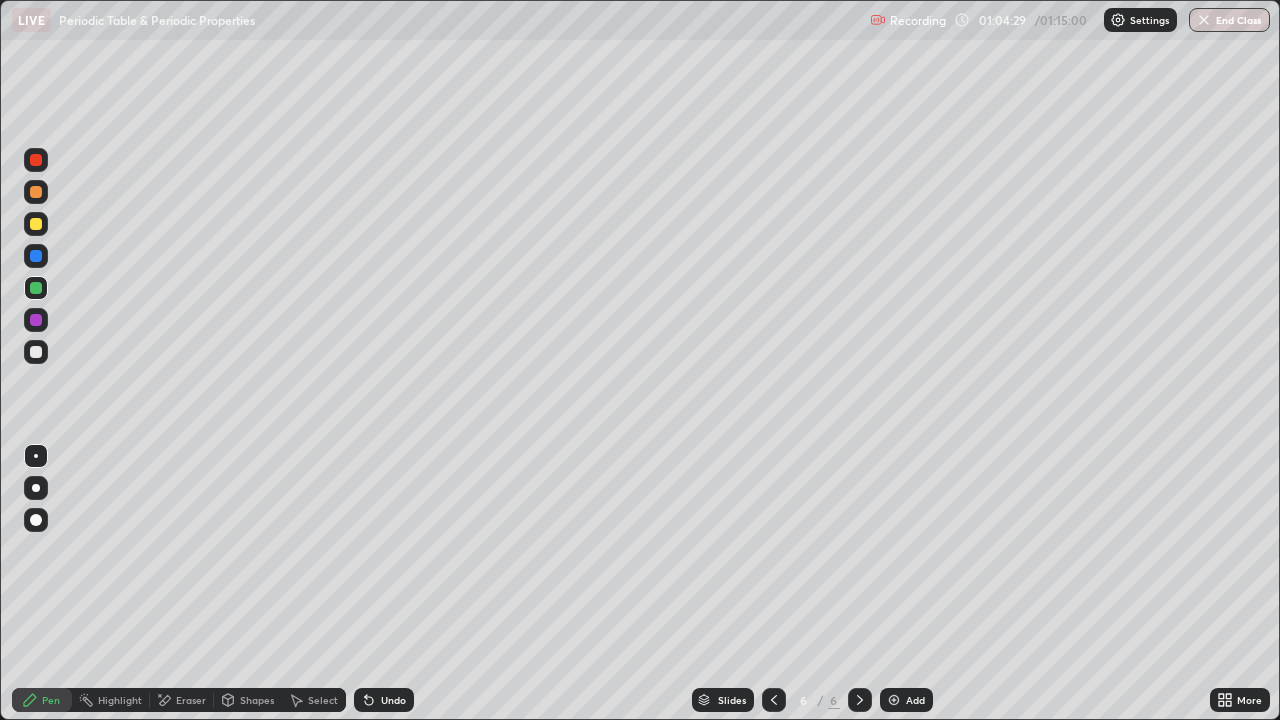 click on "Undo" at bounding box center (393, 700) 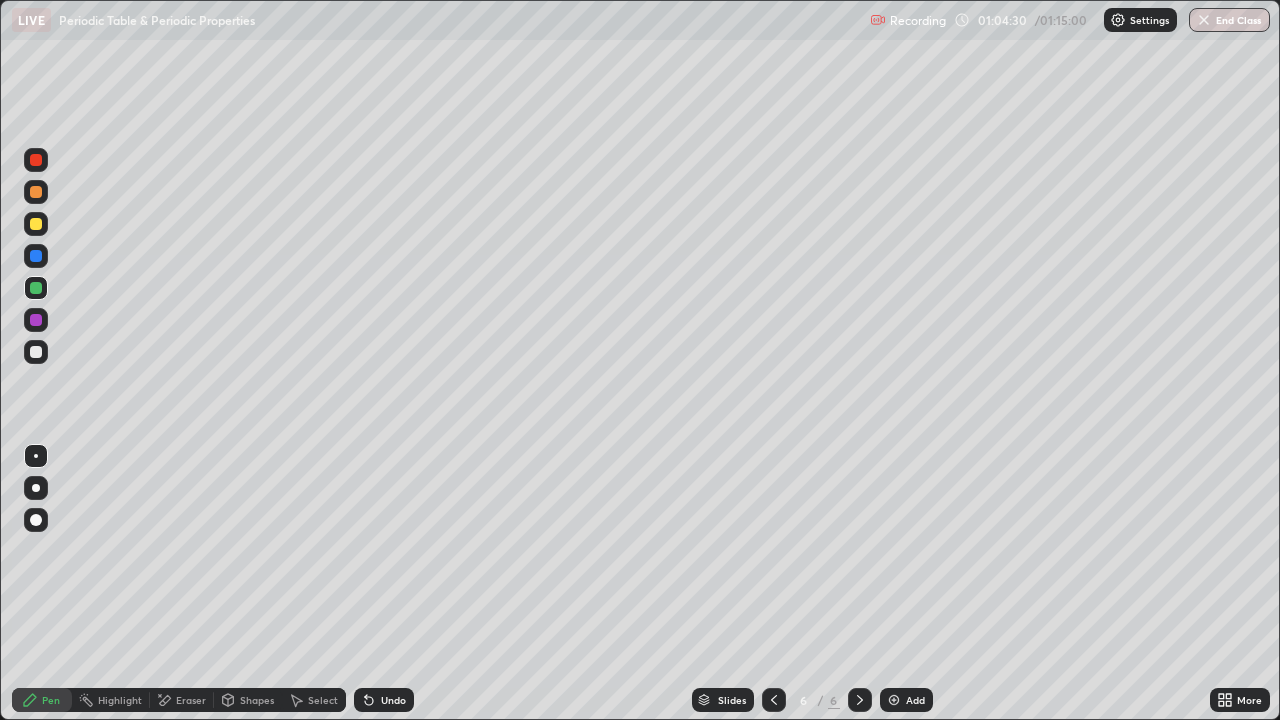 click on "Undo" at bounding box center (393, 700) 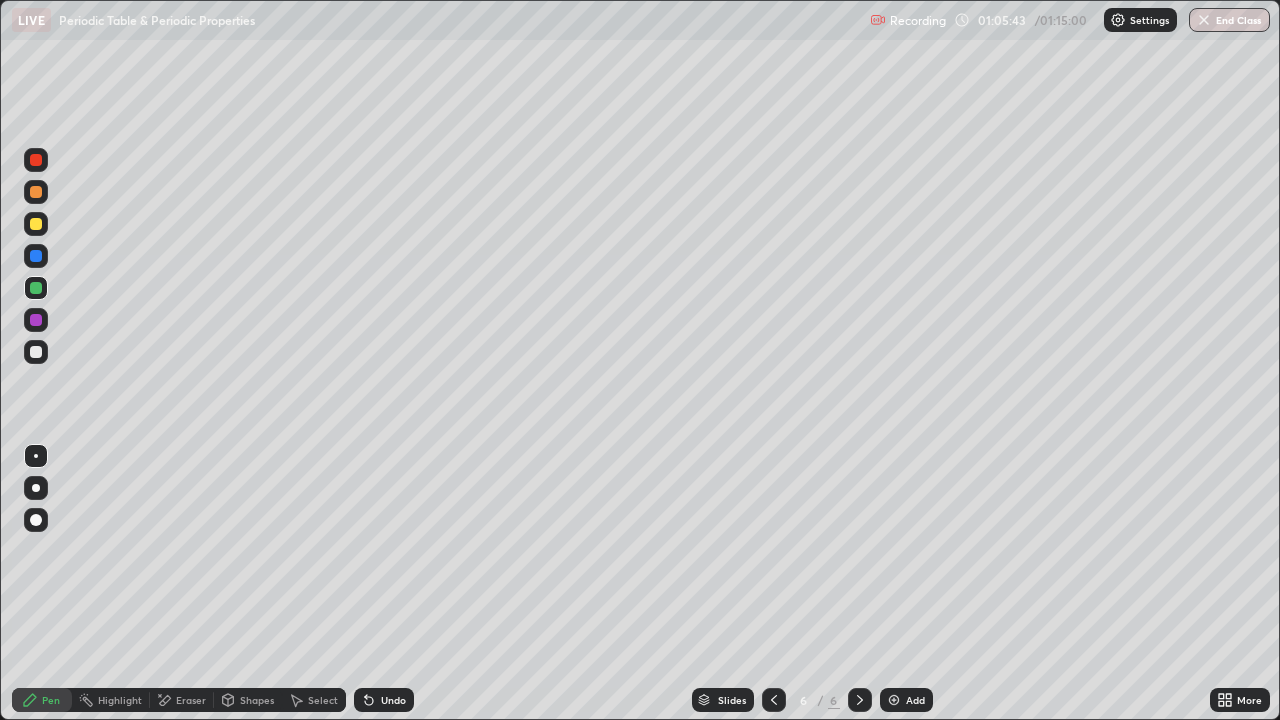 click 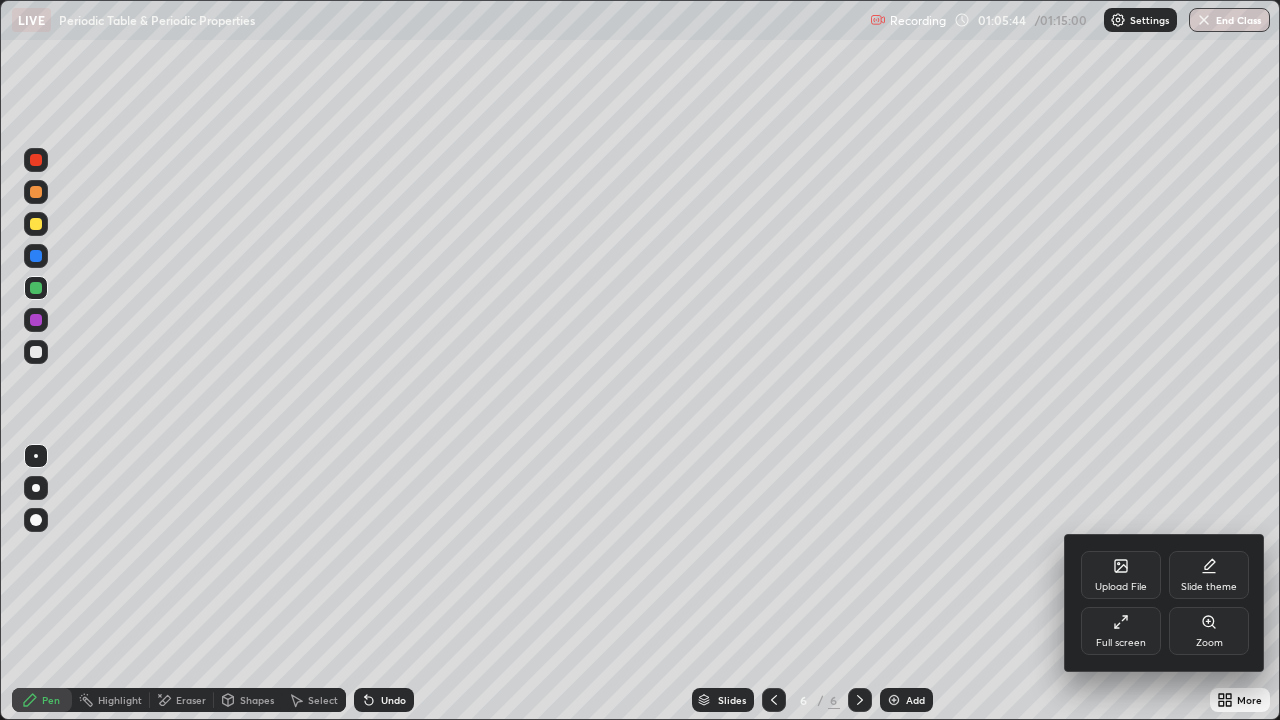click on "Full screen" at bounding box center (1121, 643) 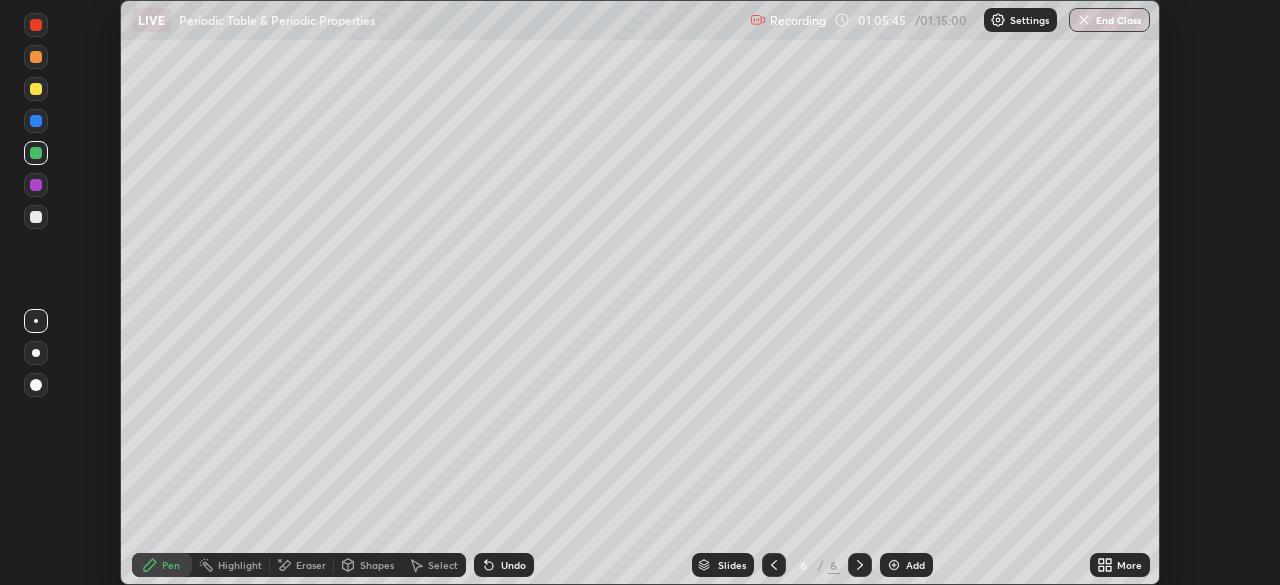 scroll, scrollTop: 585, scrollLeft: 1280, axis: both 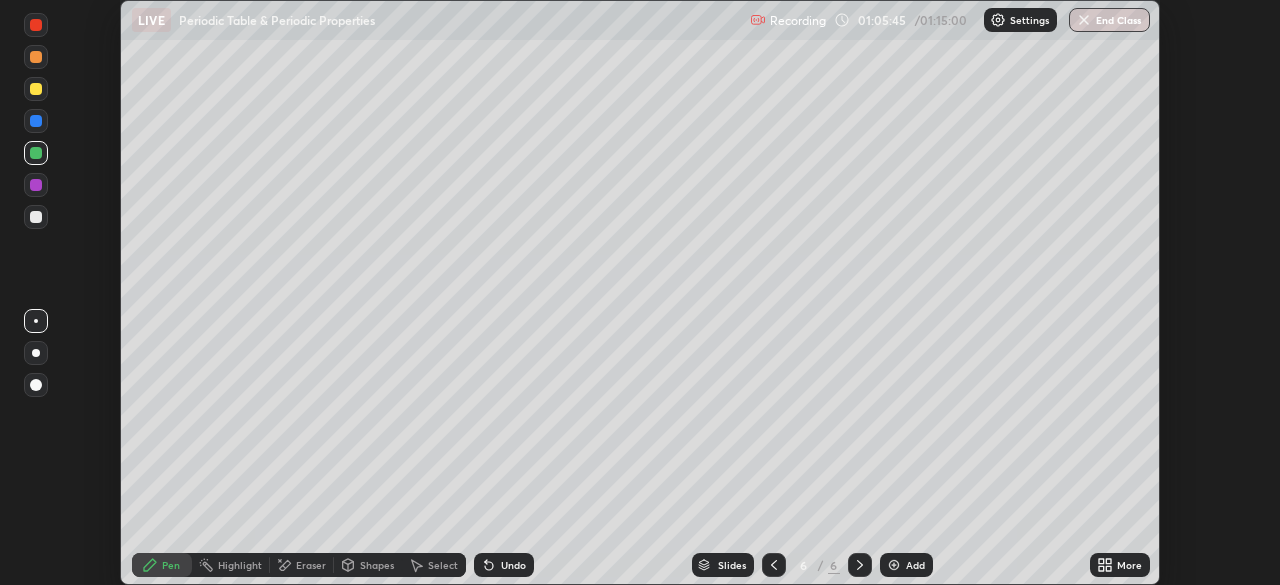click on "Setting up your live class" at bounding box center (640, 292) 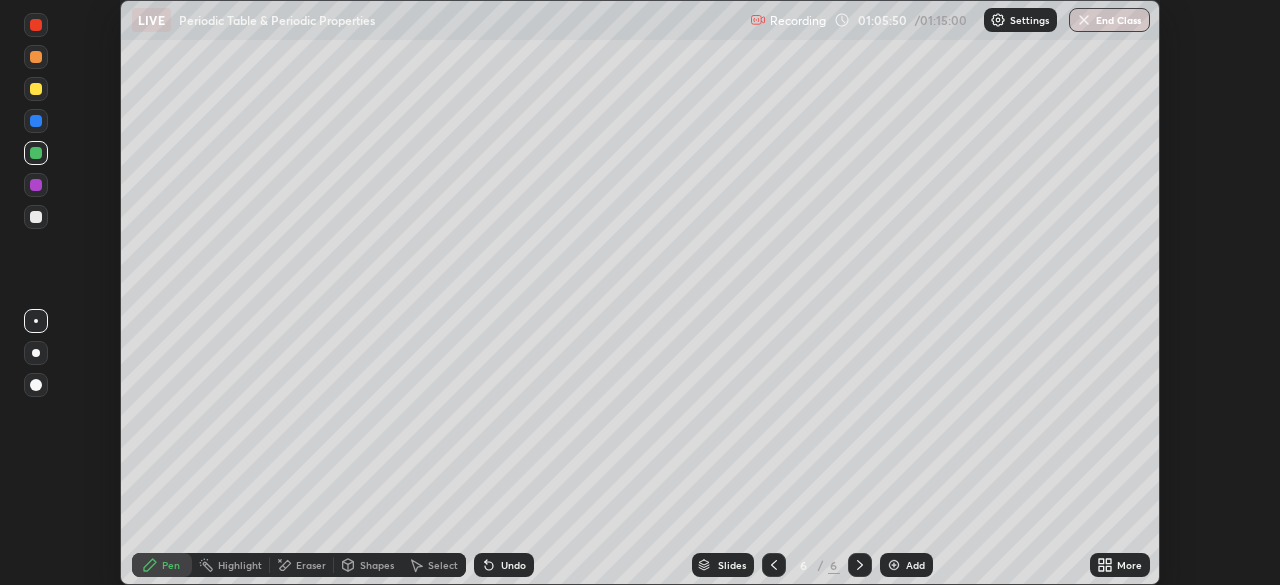 click on "Setting up your live class" at bounding box center (640, 292) 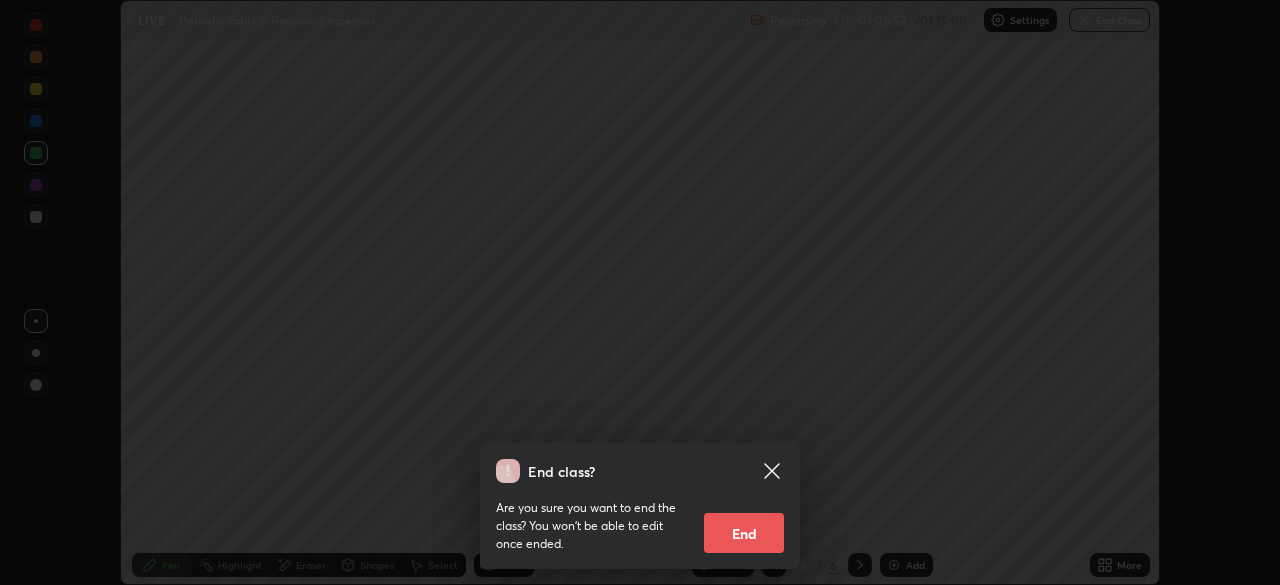 click on "End" at bounding box center [744, 533] 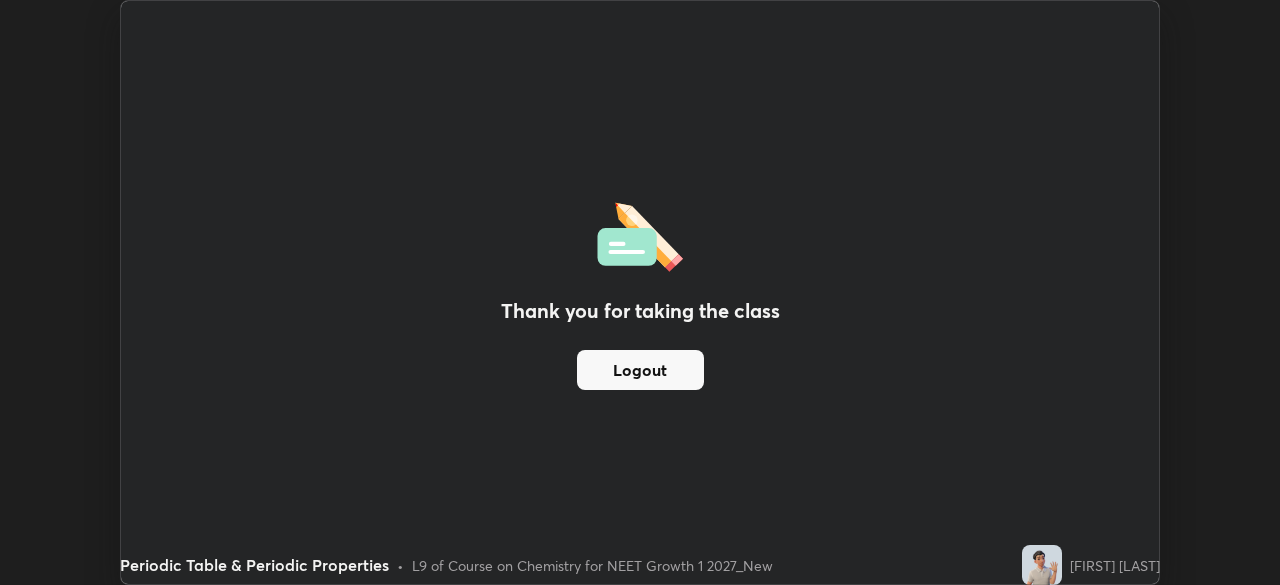 click on "Thank you for taking the class Logout Setting up your live class" at bounding box center (640, 292) 